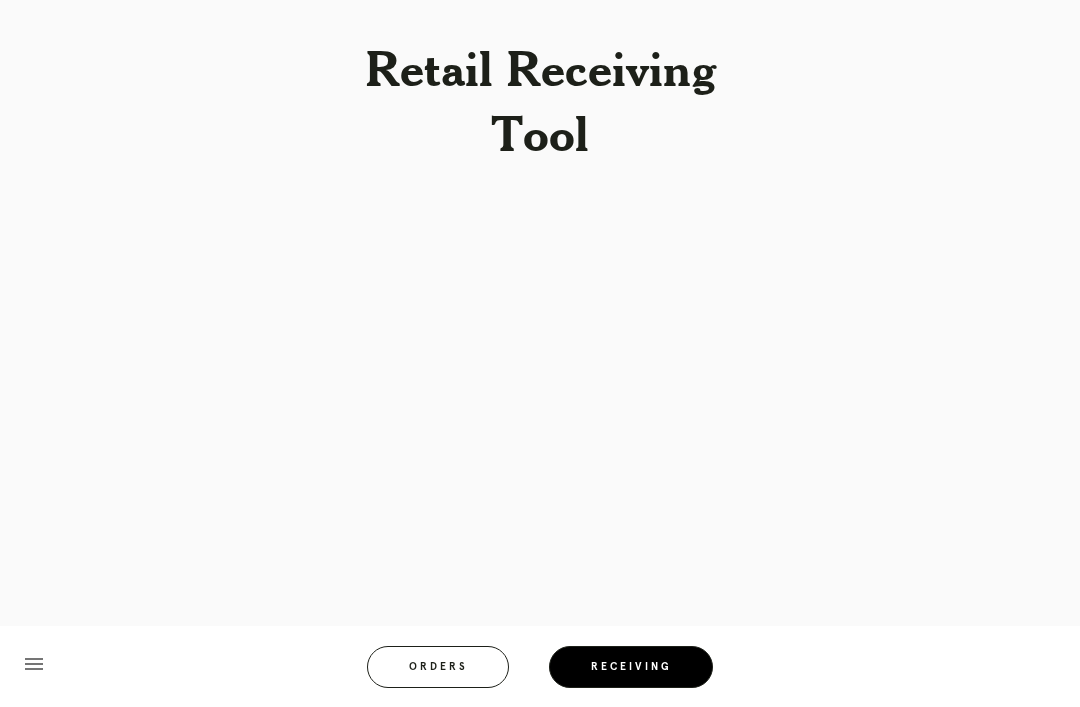 scroll, scrollTop: 64, scrollLeft: 0, axis: vertical 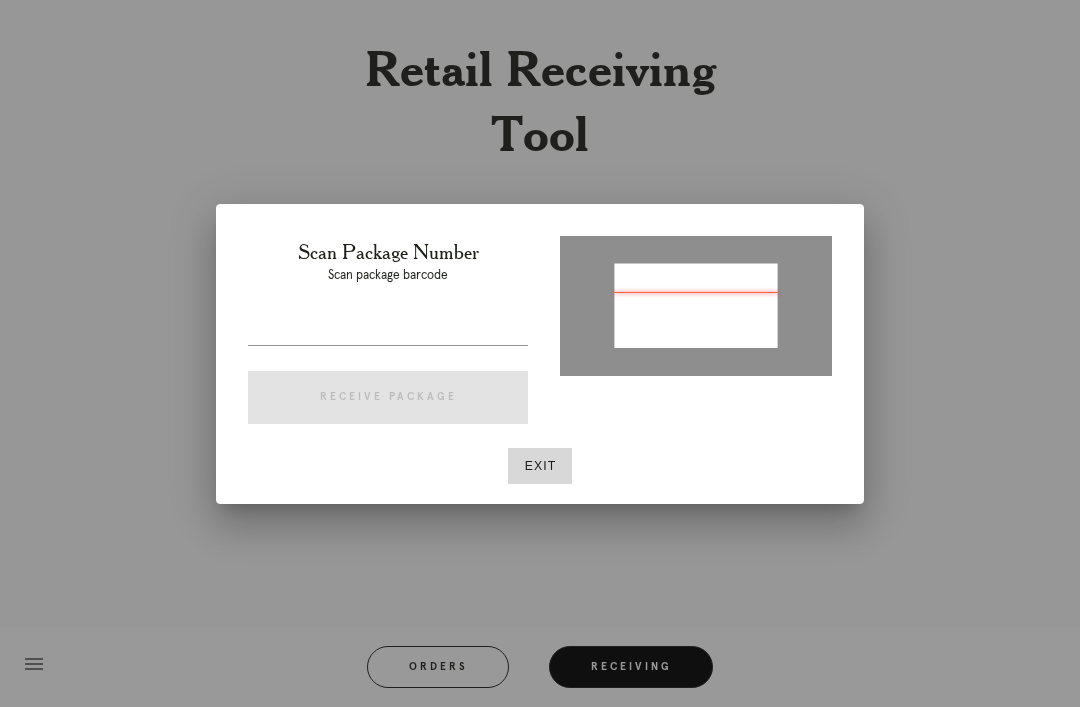 type on "P808081262427275" 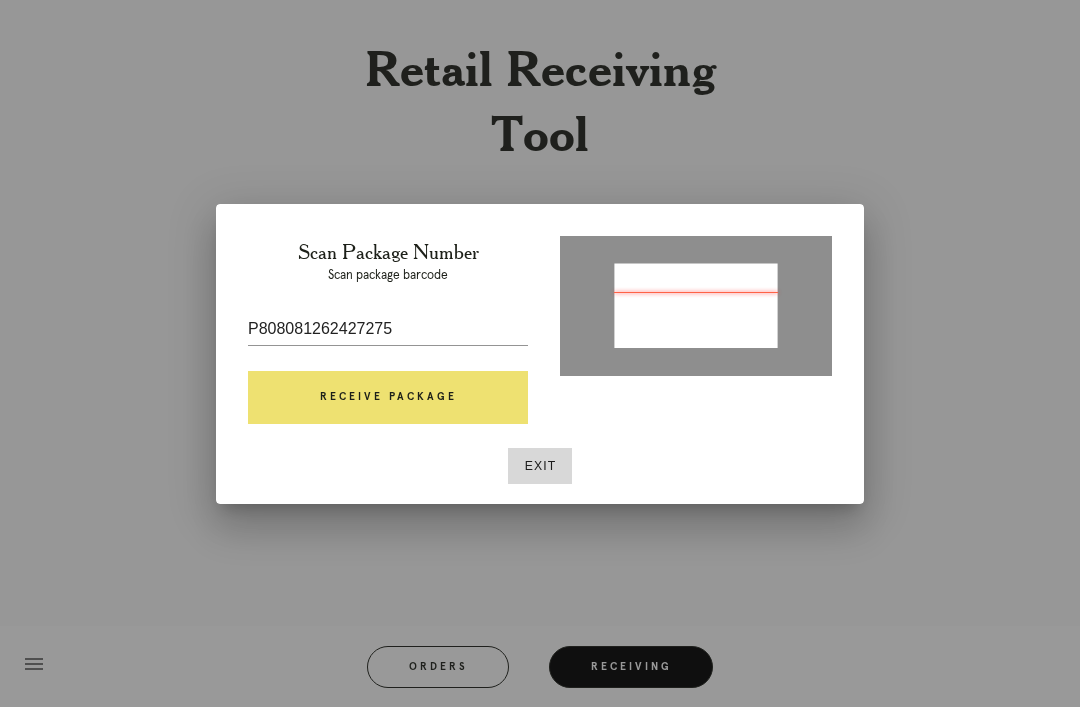 click on "Receive Package" at bounding box center [388, 398] 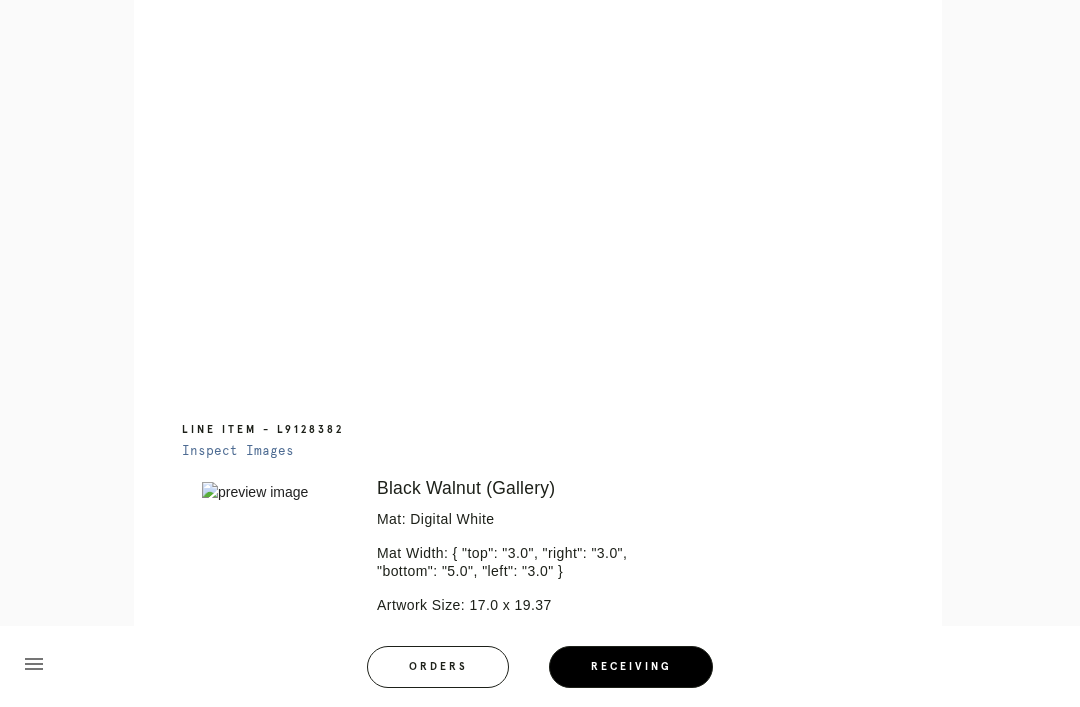 scroll, scrollTop: 859, scrollLeft: 0, axis: vertical 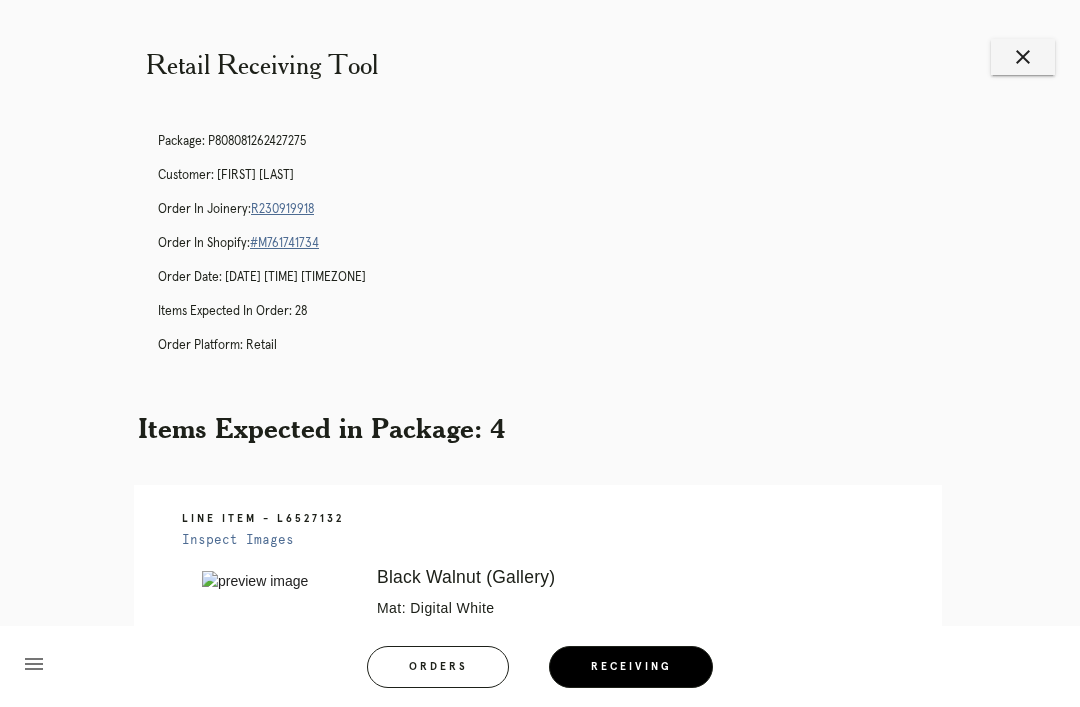 click on "R230919918" at bounding box center [282, 209] 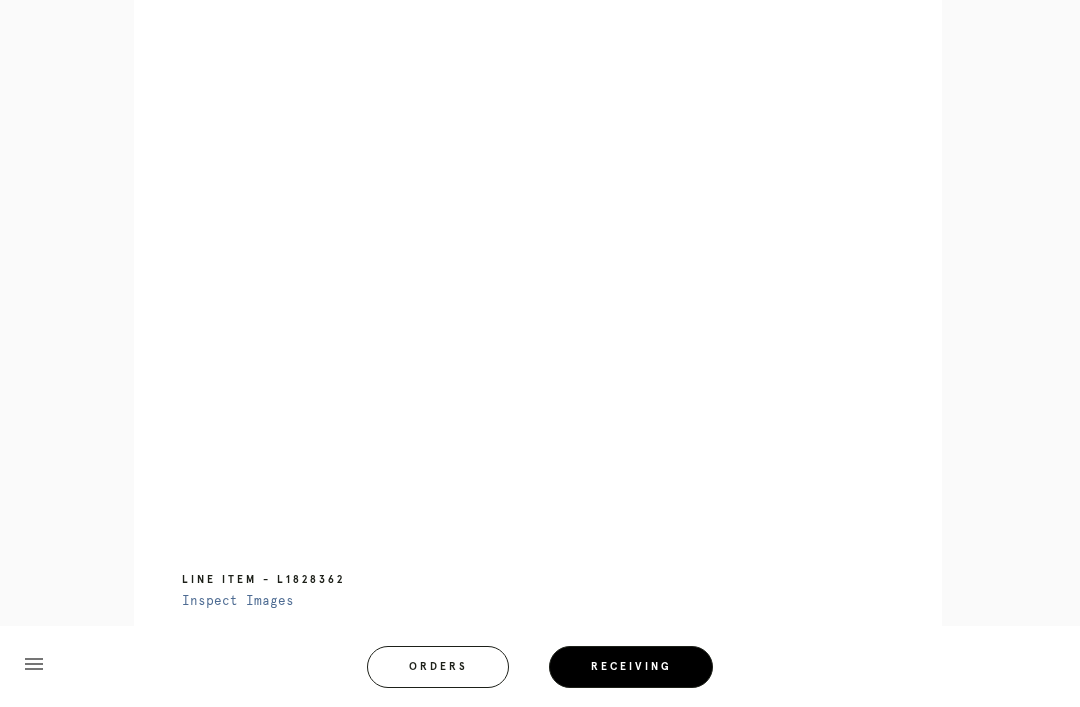 scroll, scrollTop: 1416, scrollLeft: 0, axis: vertical 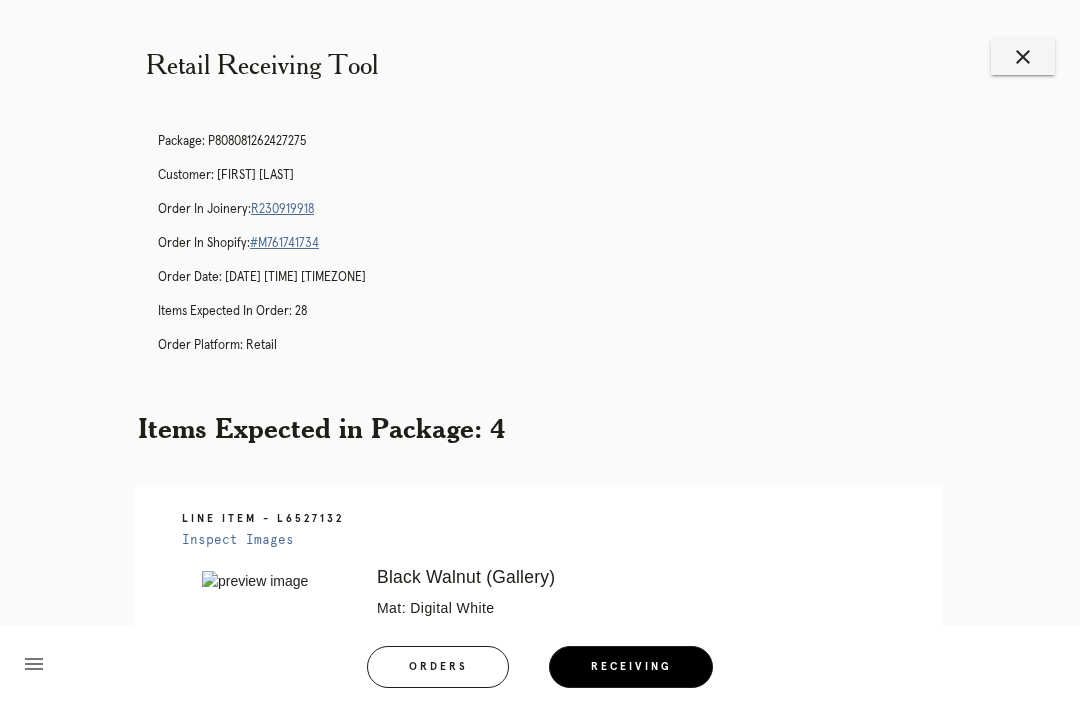 click on "close" at bounding box center (1023, 57) 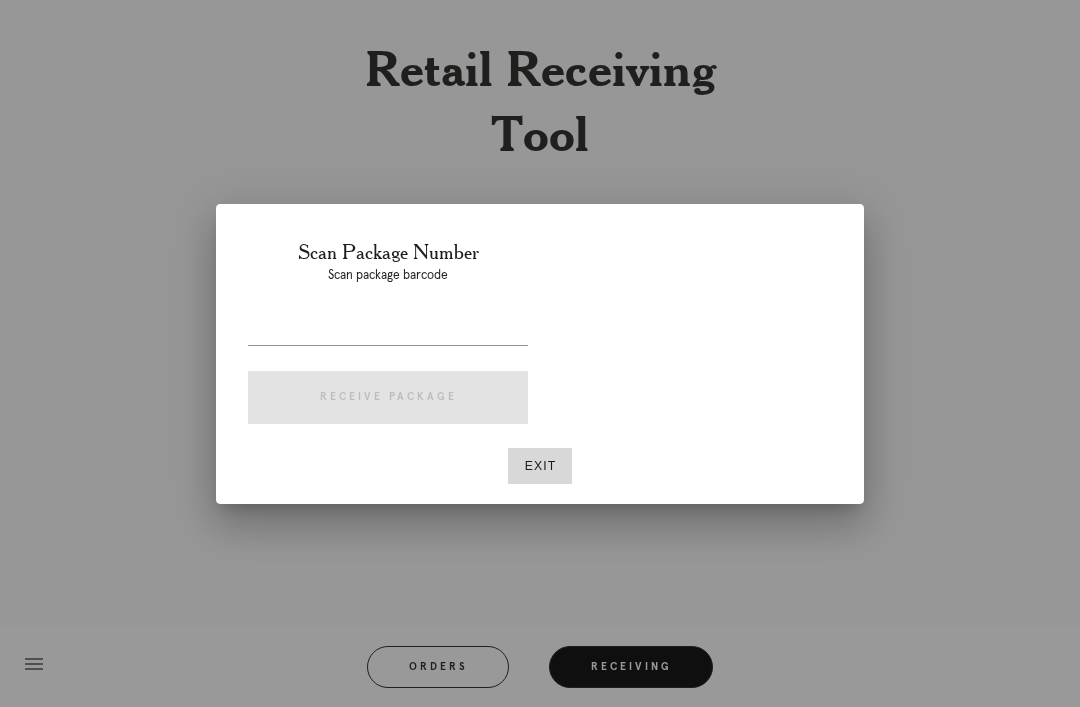 scroll, scrollTop: 0, scrollLeft: 0, axis: both 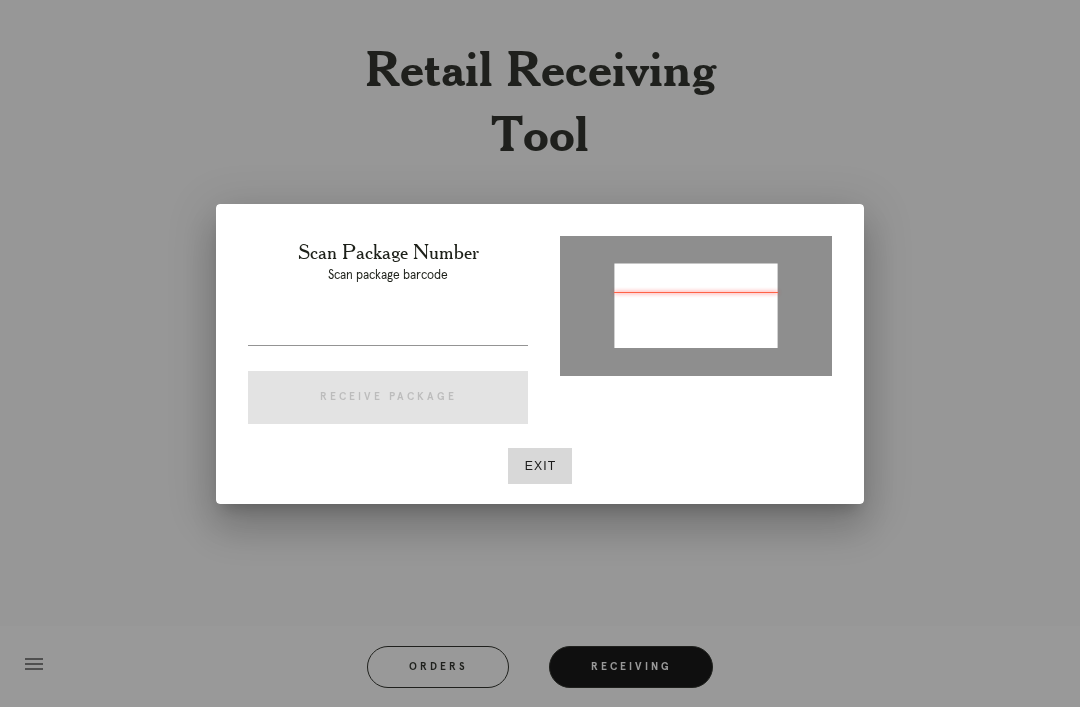 type on "[NUMBER]" 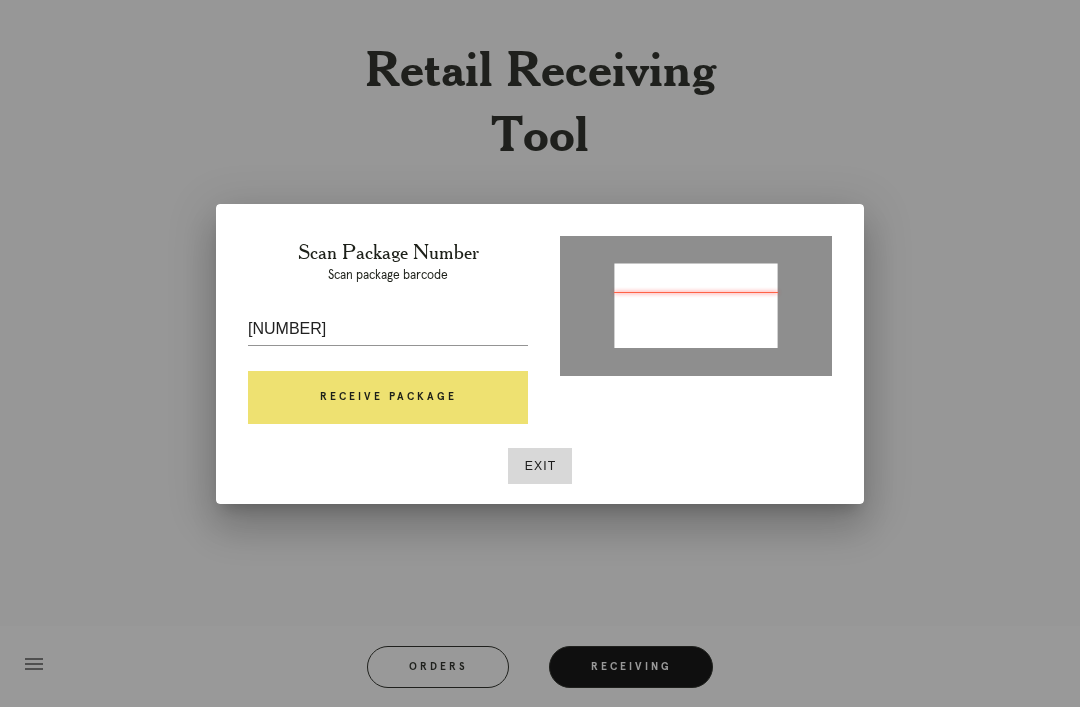 click on "Receive Package" at bounding box center (388, 398) 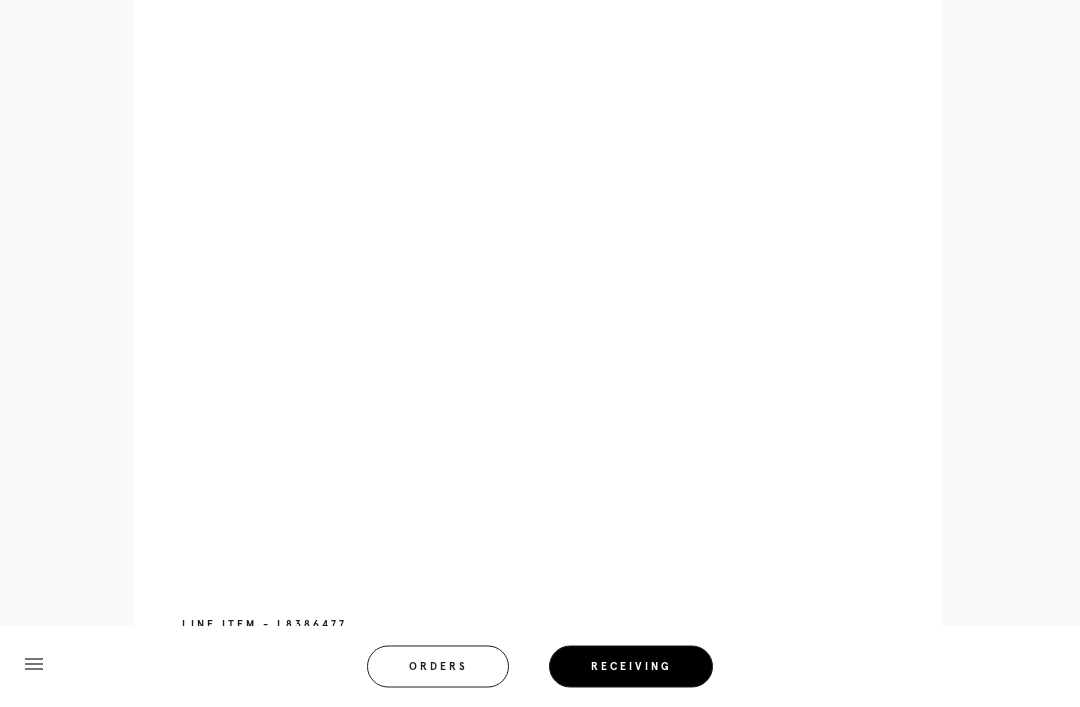 scroll, scrollTop: 824, scrollLeft: 0, axis: vertical 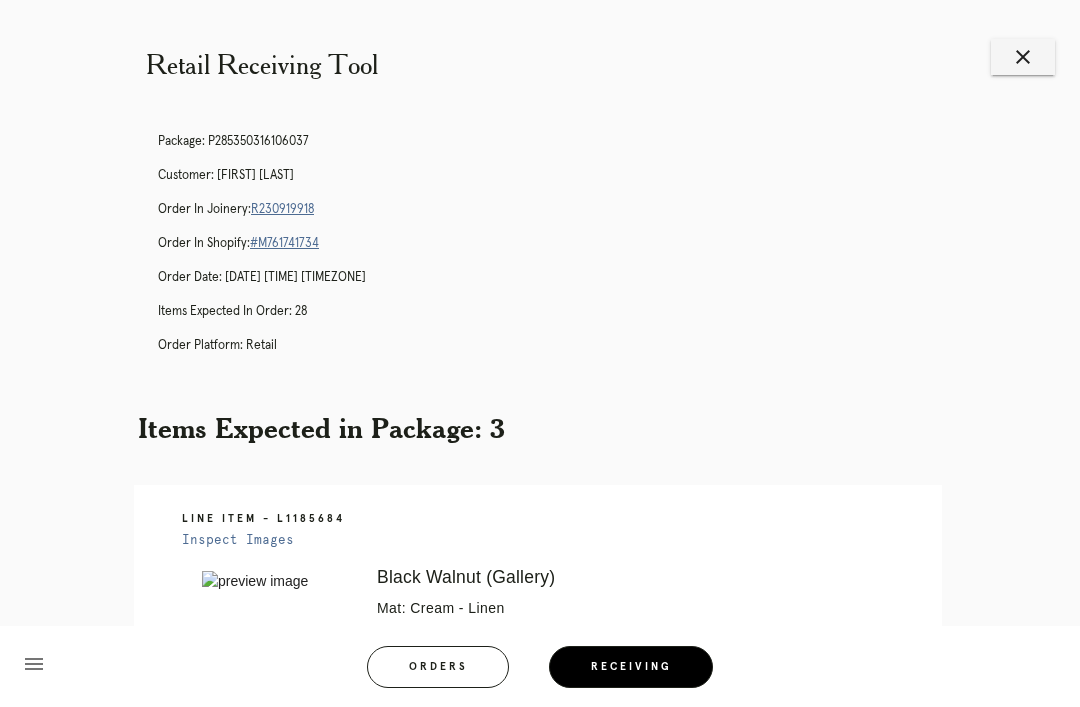 click on "R230919918" at bounding box center [282, 209] 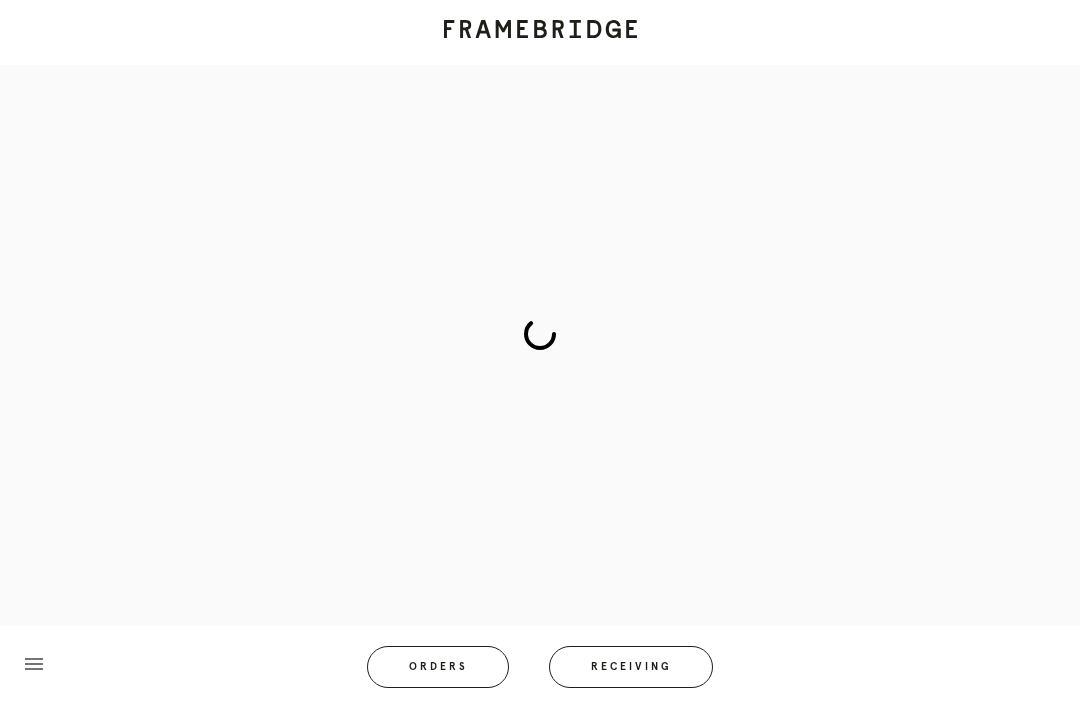 scroll, scrollTop: 0, scrollLeft: 0, axis: both 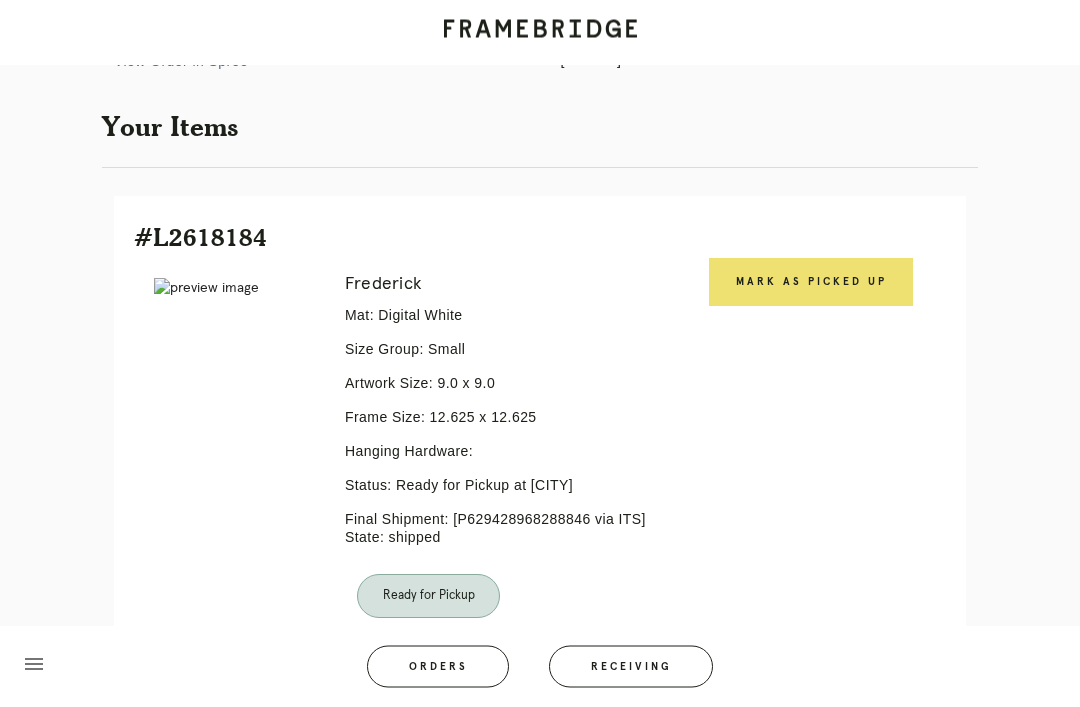 click on "Mark as Picked Up" at bounding box center (811, 283) 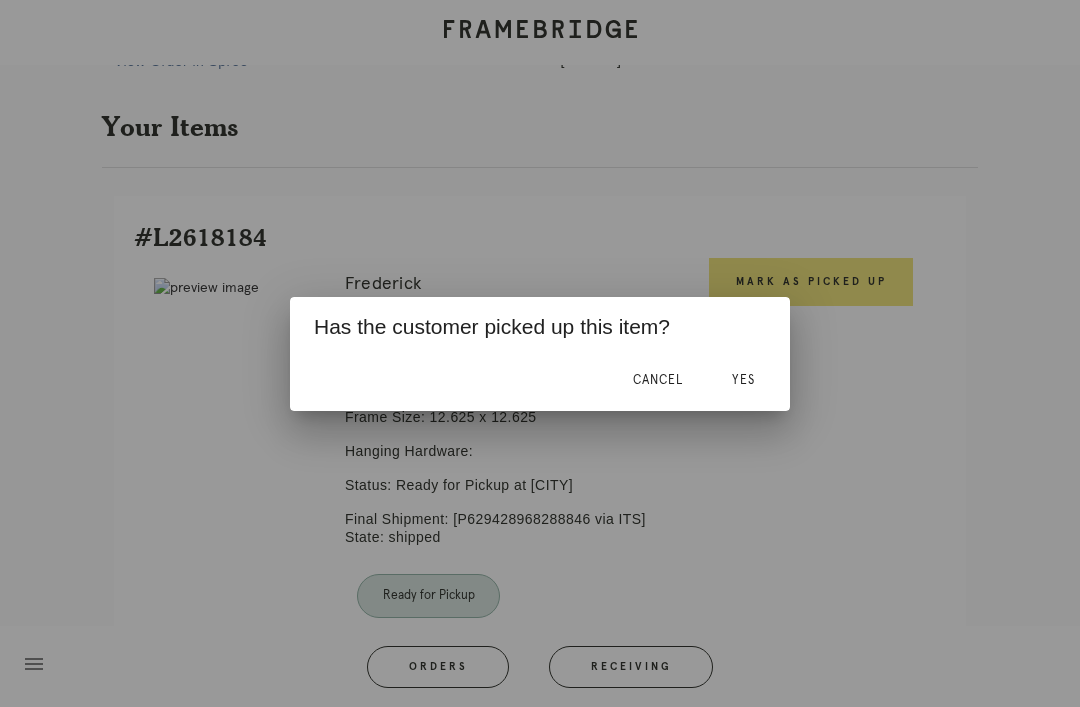 click on "Yes" at bounding box center [743, 381] 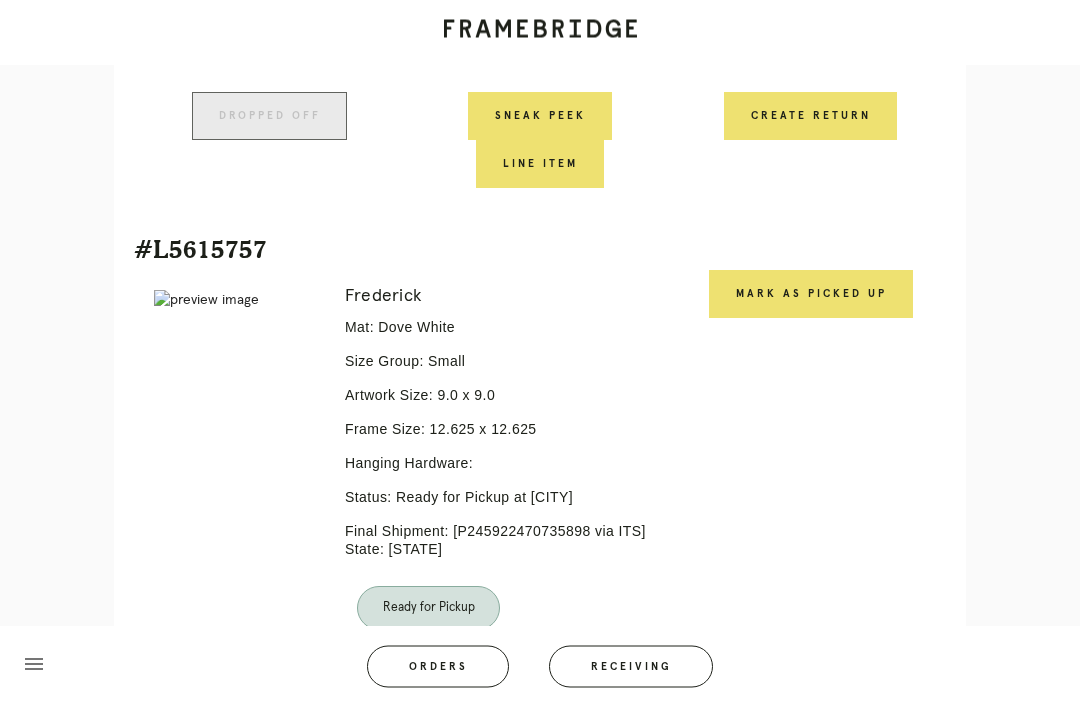 scroll, scrollTop: 863, scrollLeft: 0, axis: vertical 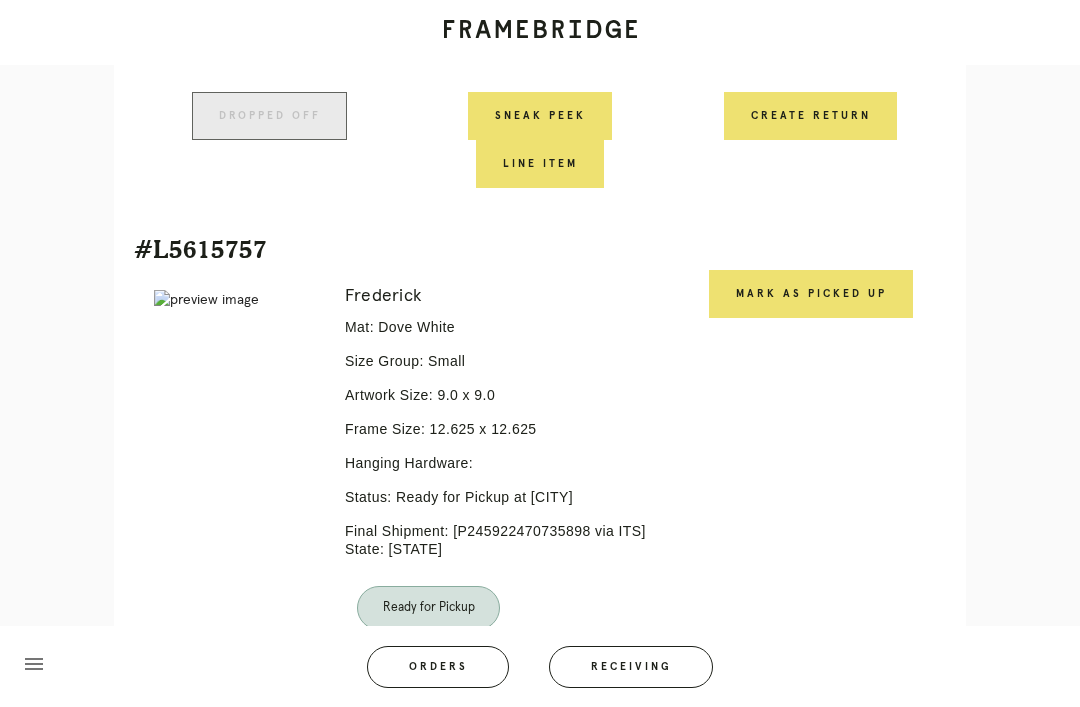 click on "Mark as Picked Up" at bounding box center [811, 294] 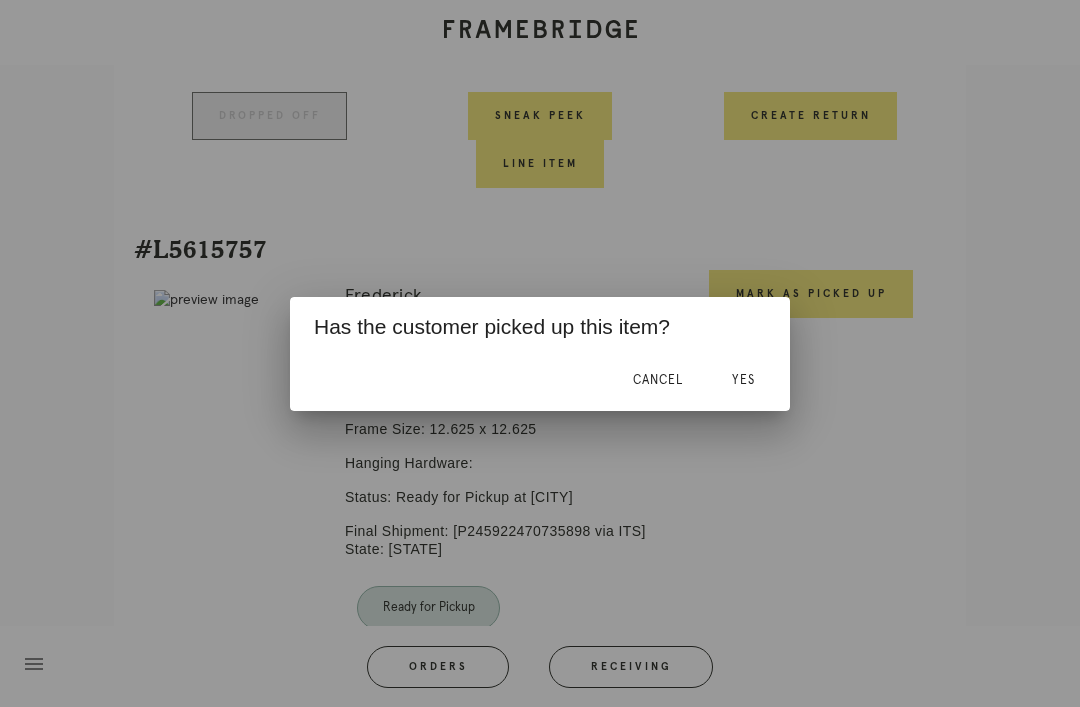 click on "Yes" at bounding box center [743, 381] 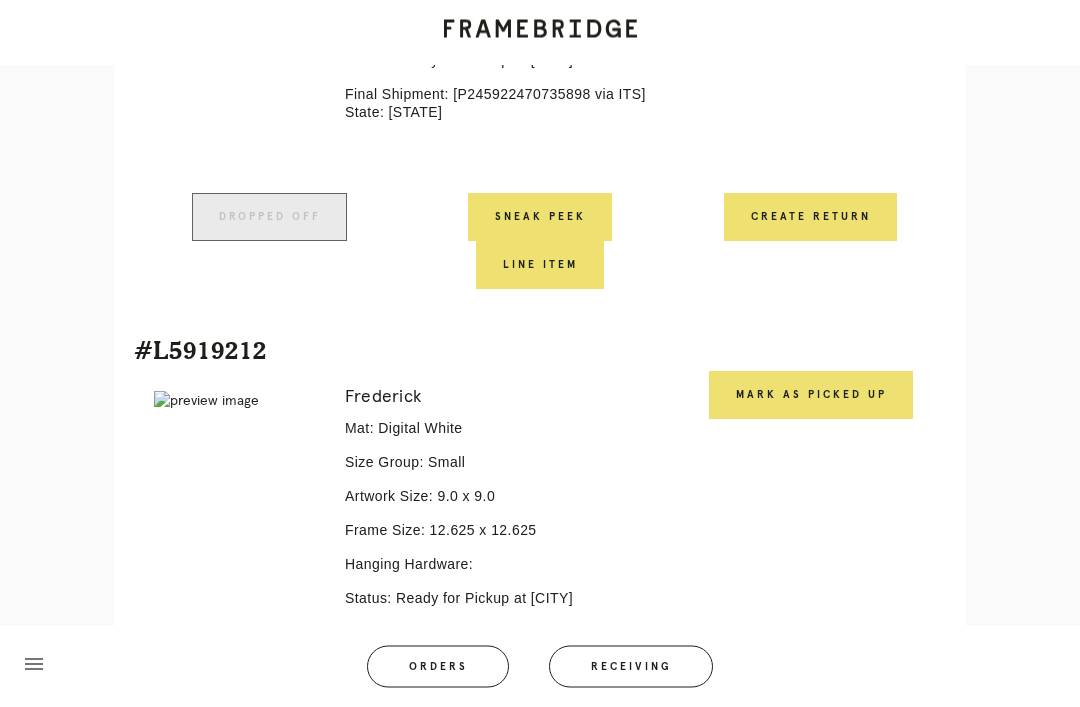 click on "Mark as Picked Up" at bounding box center [811, 396] 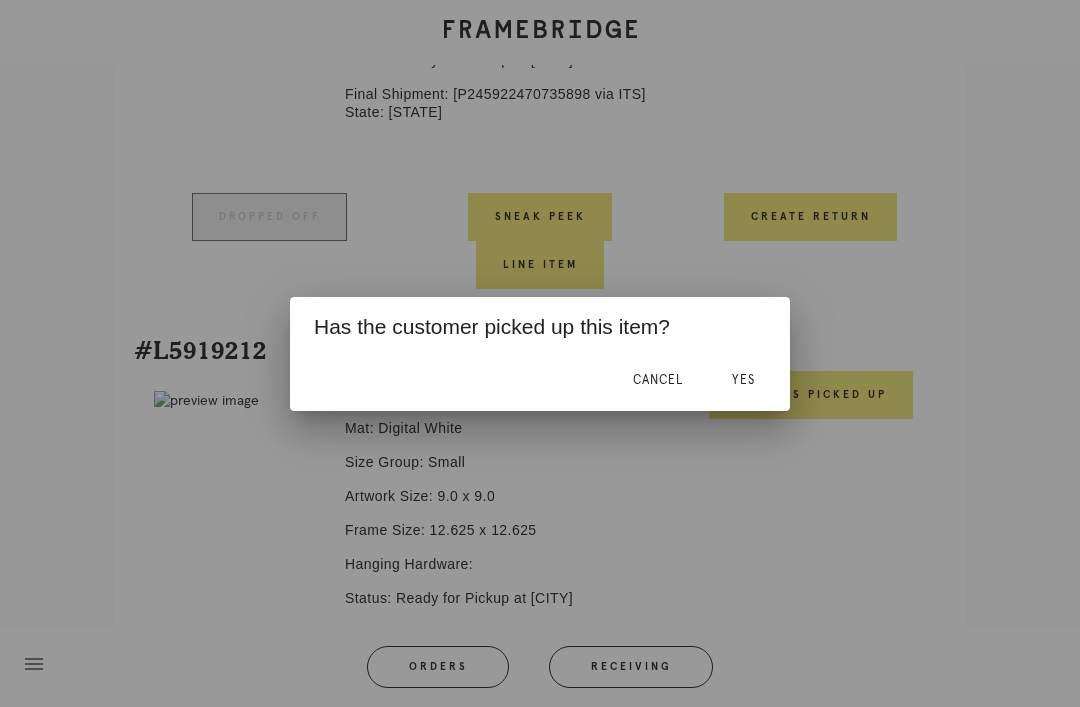 click on "Yes" at bounding box center [743, 381] 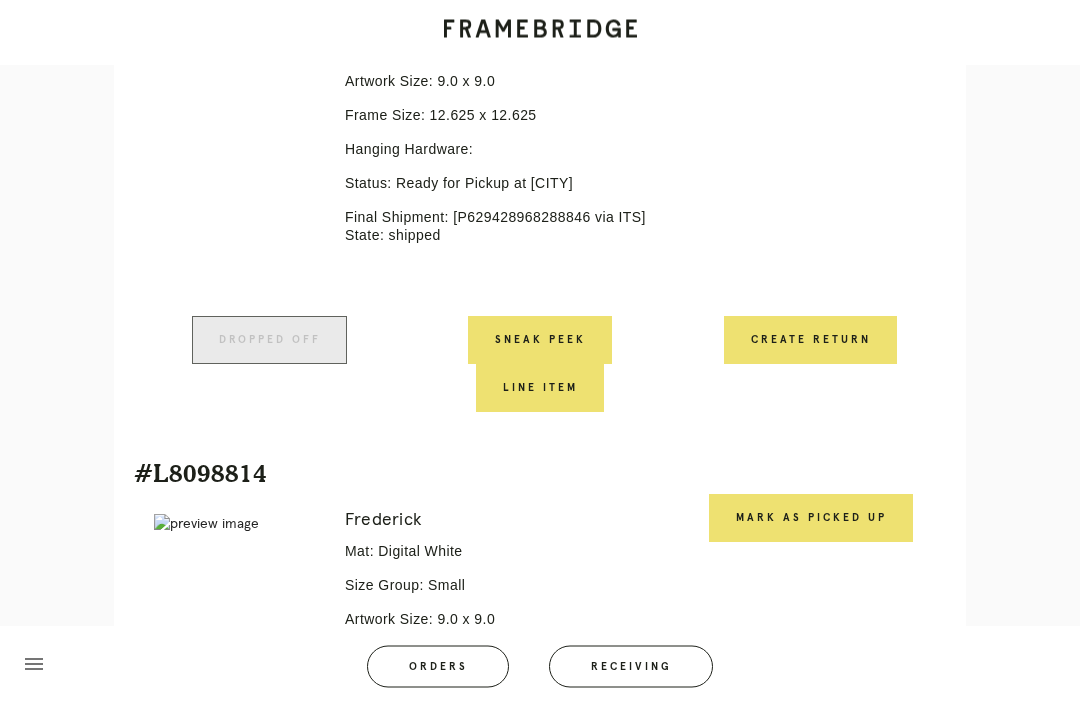click on "Mark as Picked Up" at bounding box center (811, 519) 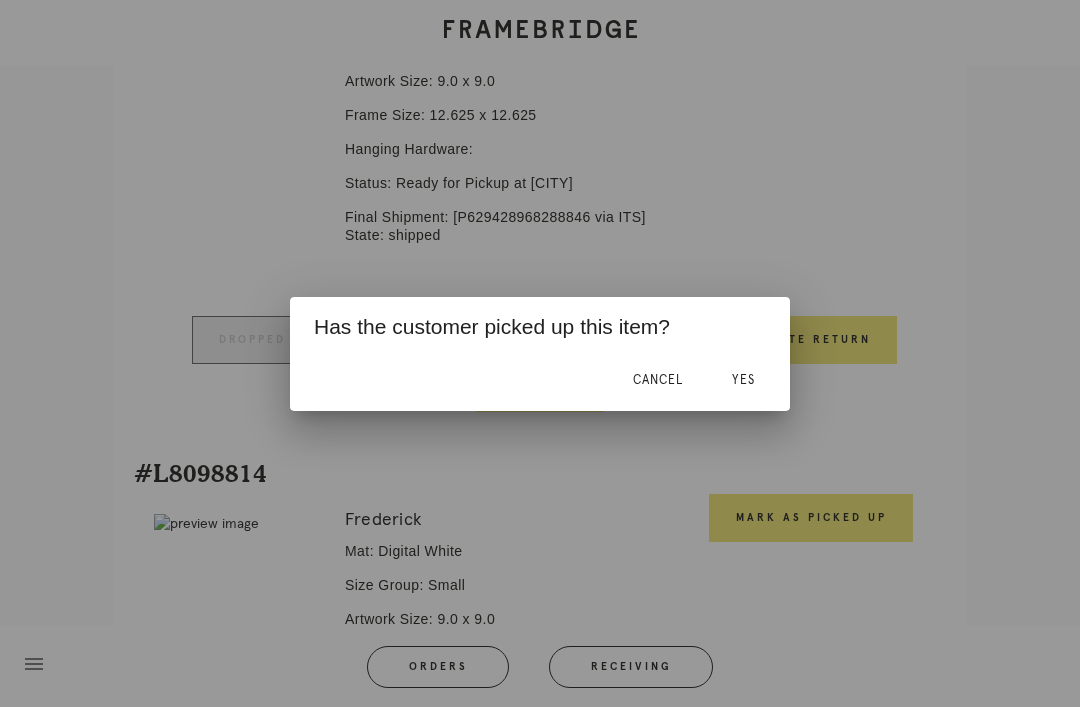 click on "Yes" at bounding box center (743, 381) 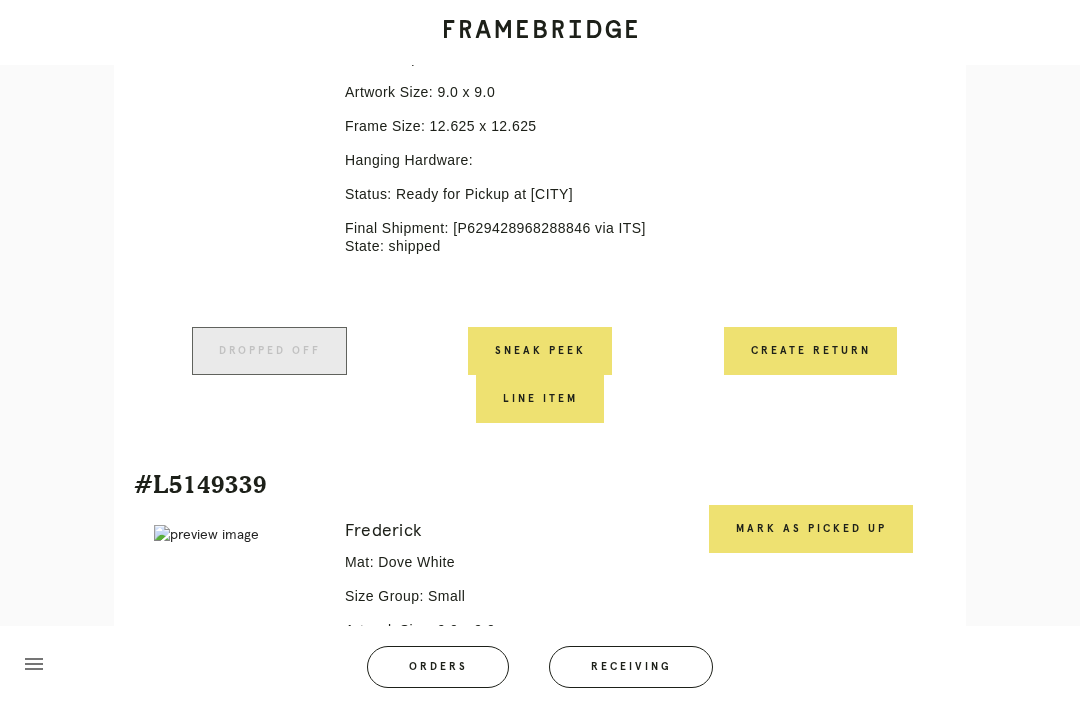 scroll, scrollTop: 2378, scrollLeft: 0, axis: vertical 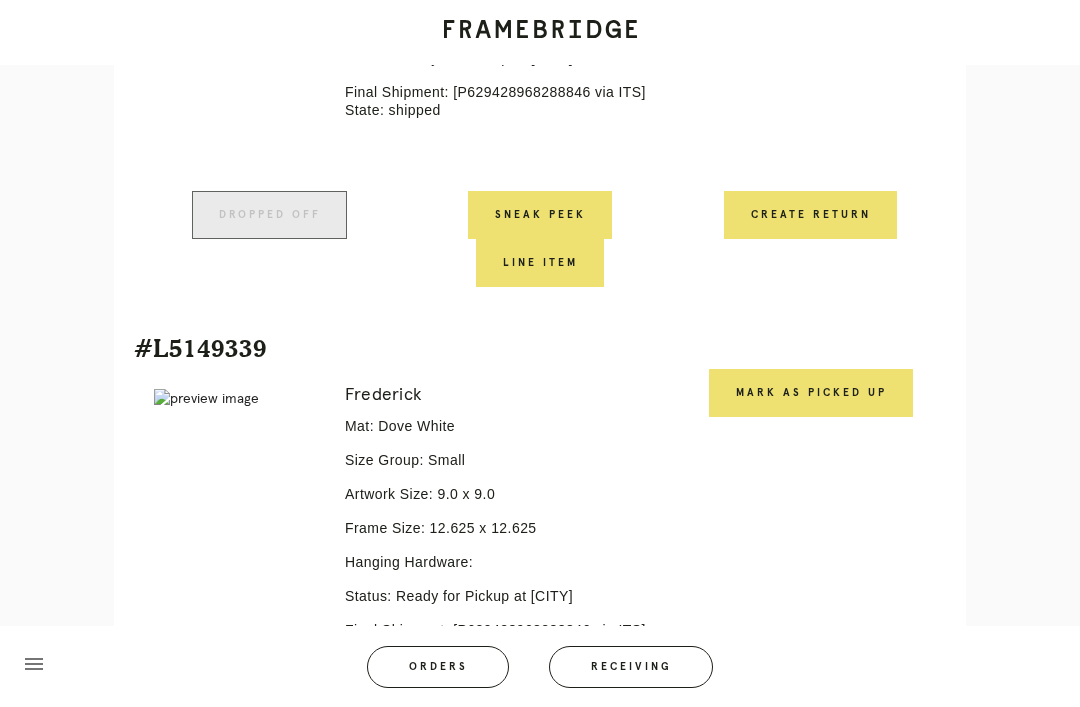 click on "Mark as Picked Up" at bounding box center (811, 393) 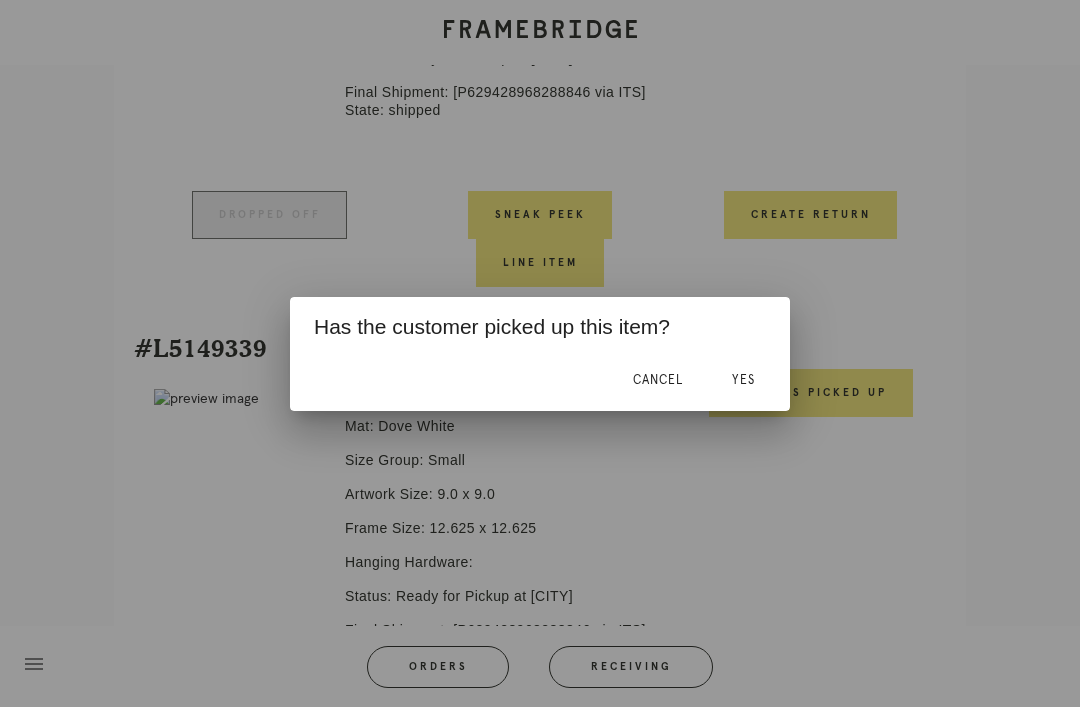 click on "Yes" at bounding box center (743, 381) 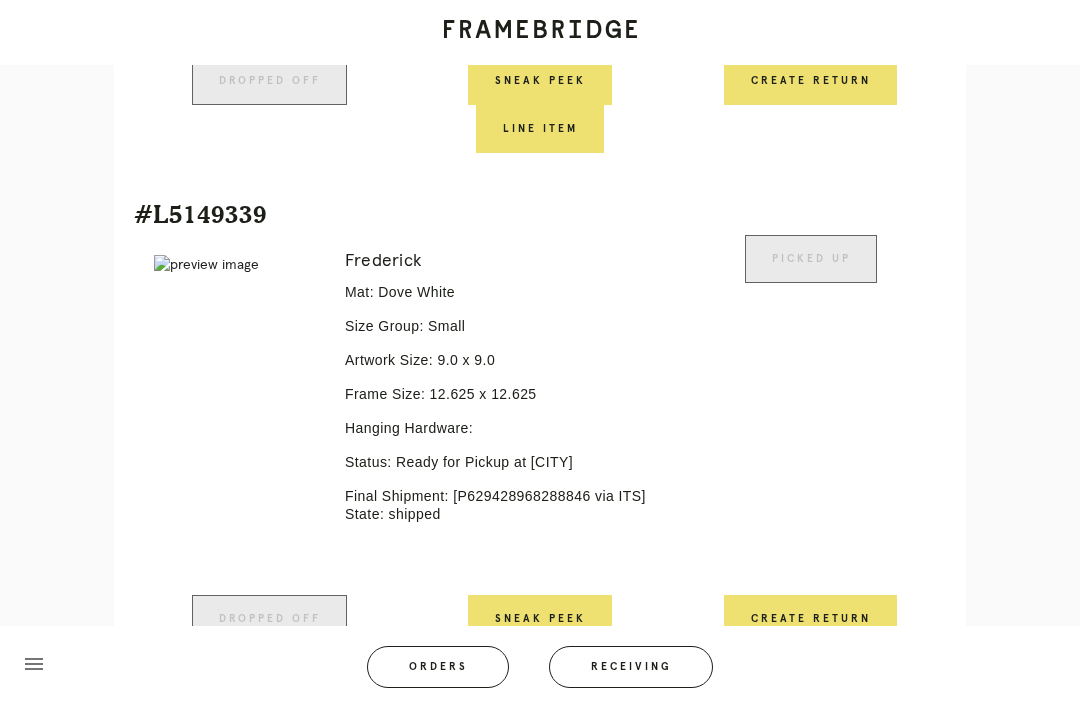 scroll, scrollTop: 2793, scrollLeft: 0, axis: vertical 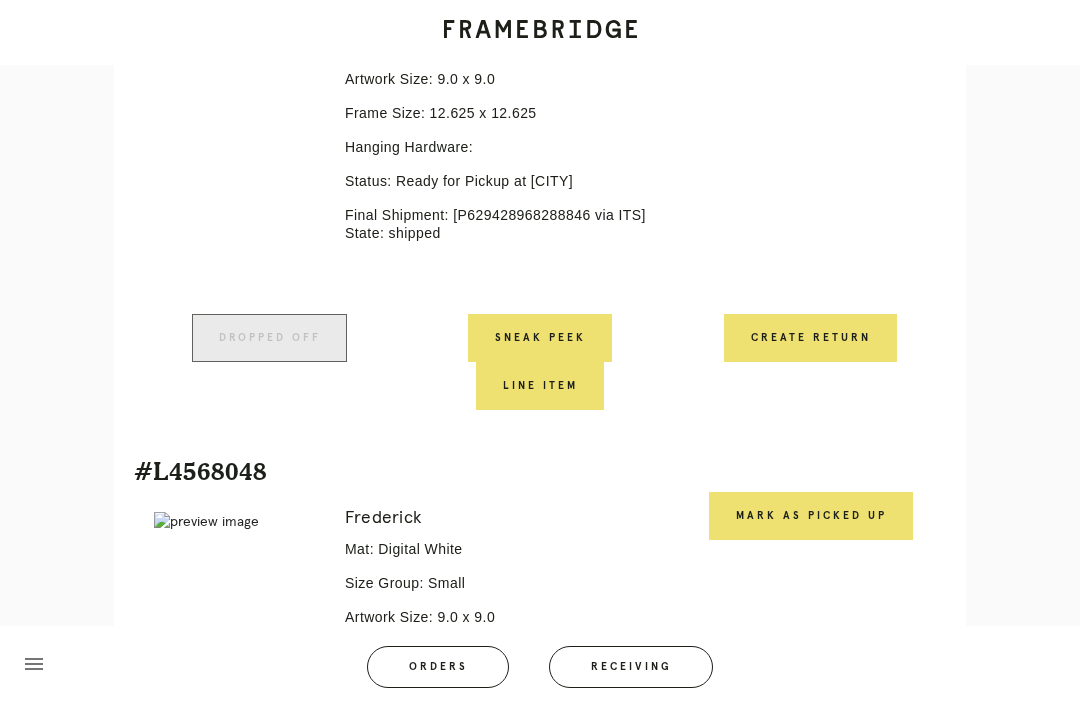 click on "Mark as Picked Up" at bounding box center [811, 516] 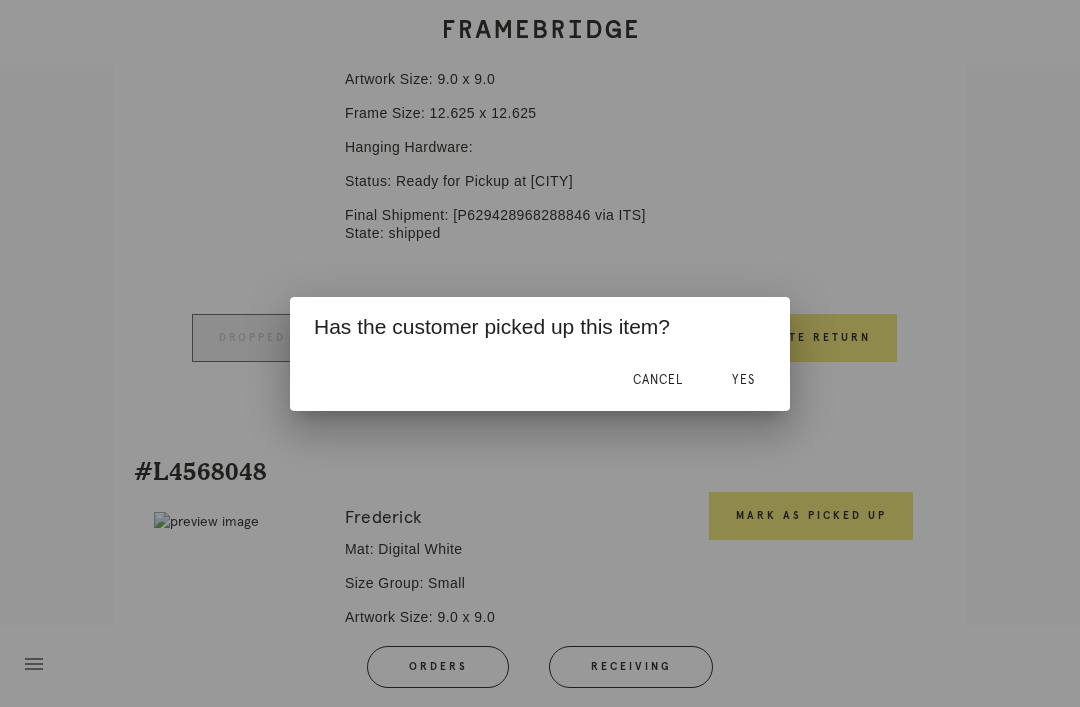 click on "Yes" at bounding box center [743, 381] 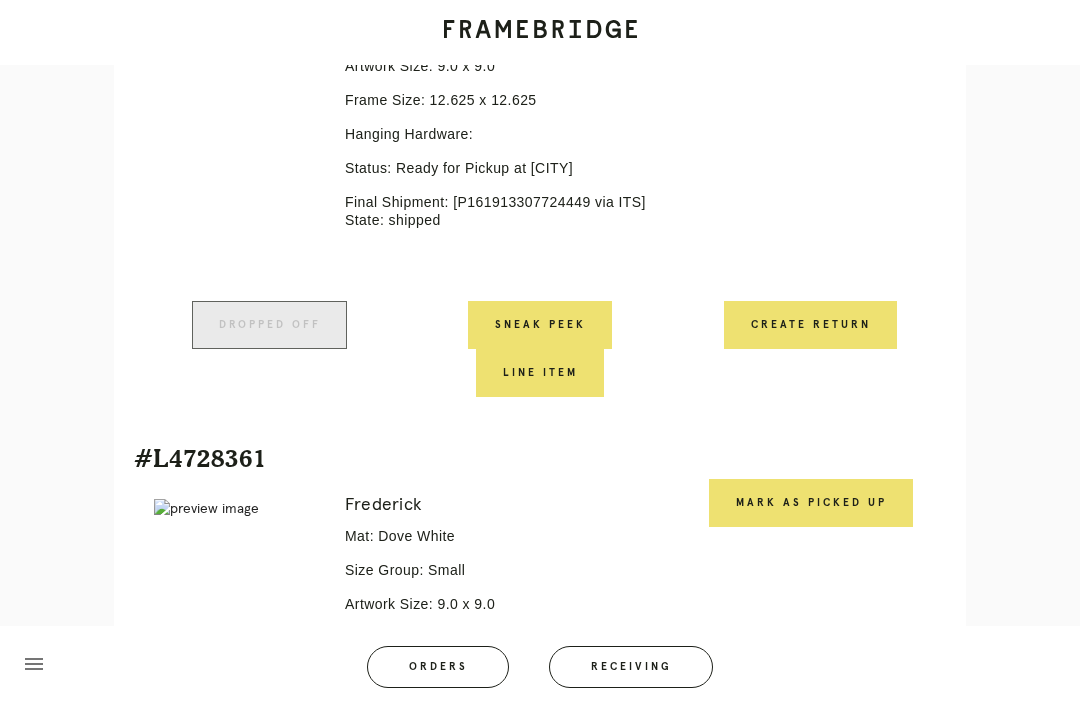scroll, scrollTop: 3456, scrollLeft: 0, axis: vertical 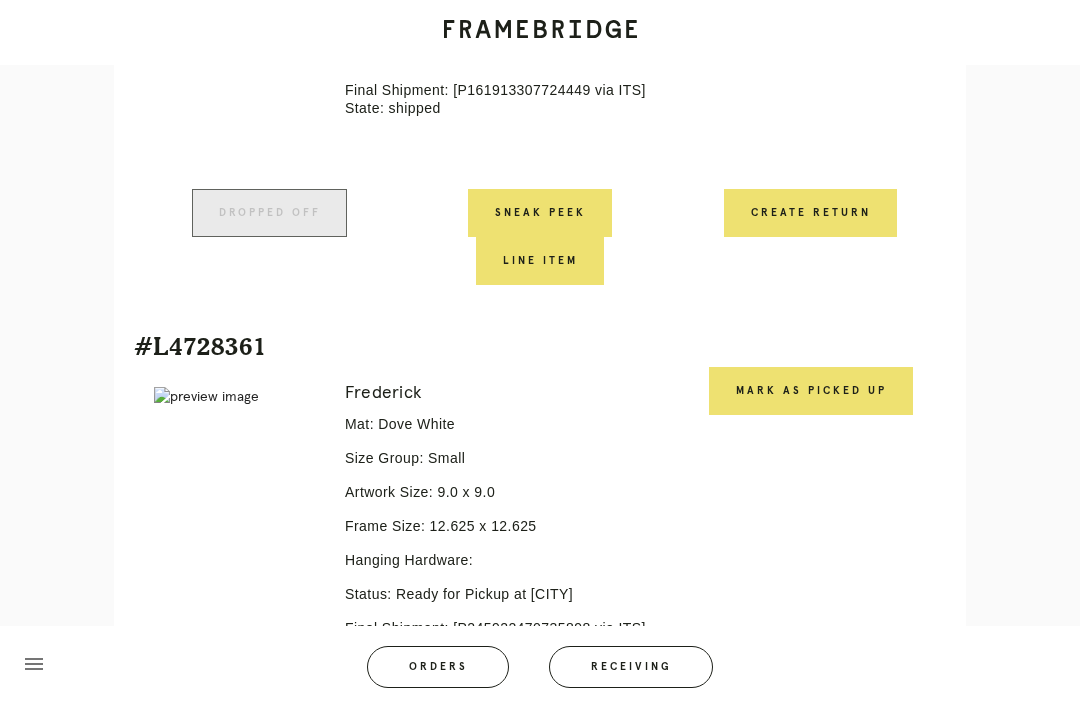 click on "Mark as Picked Up" at bounding box center (811, 391) 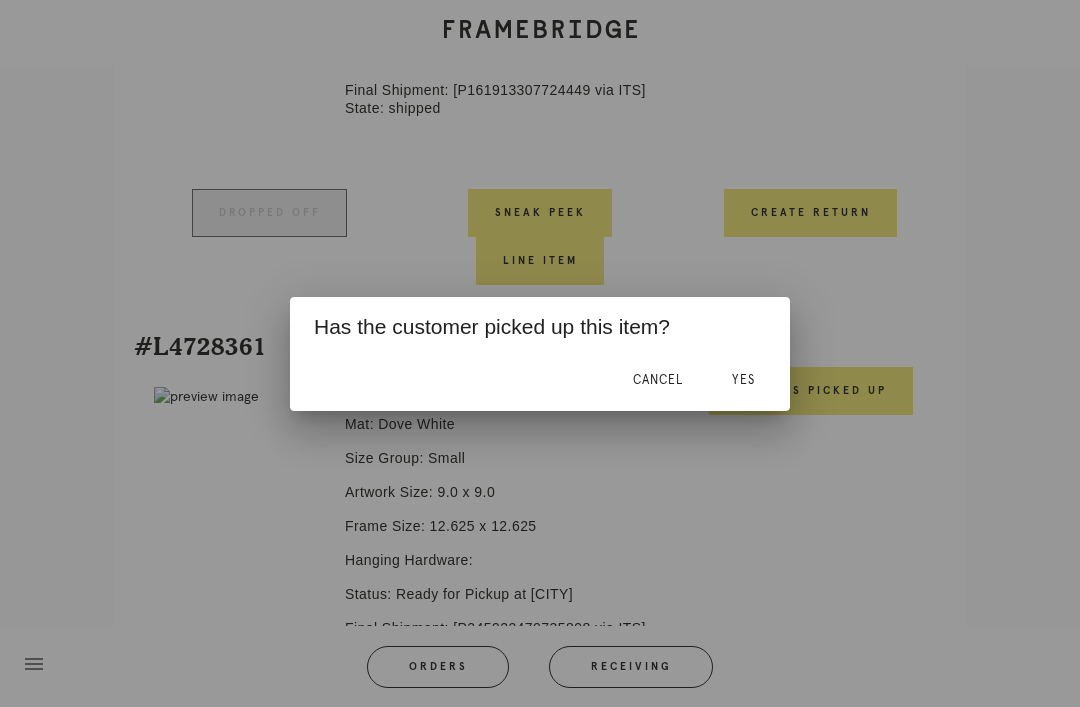click on "Yes" at bounding box center [743, 380] 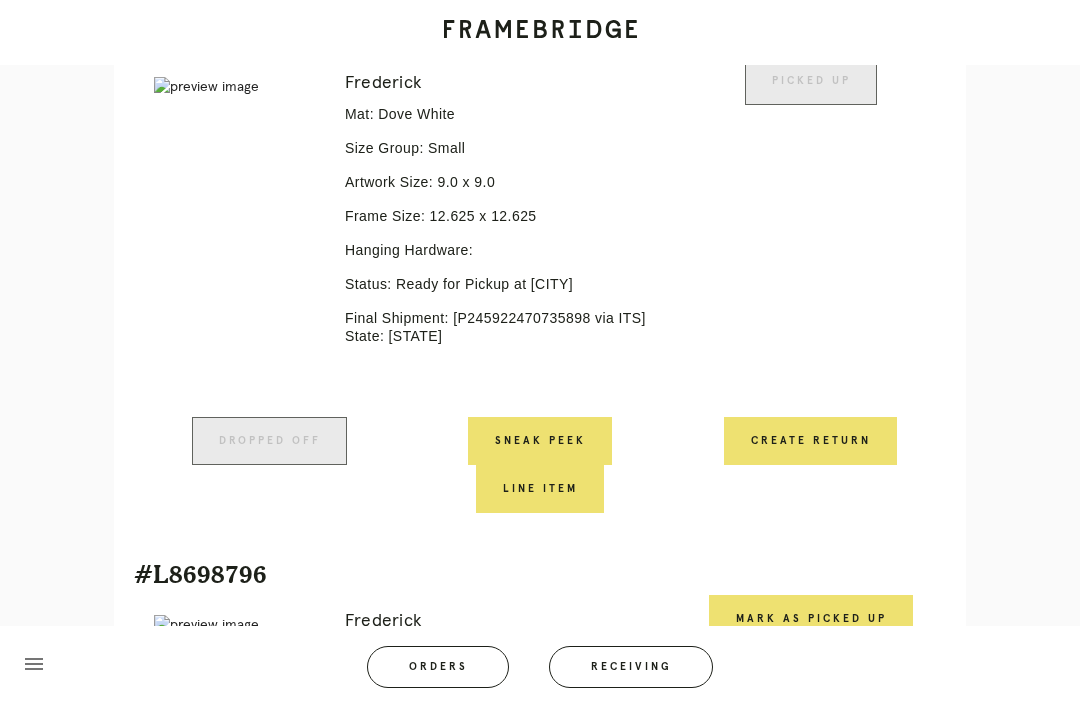 scroll, scrollTop: 3871, scrollLeft: 0, axis: vertical 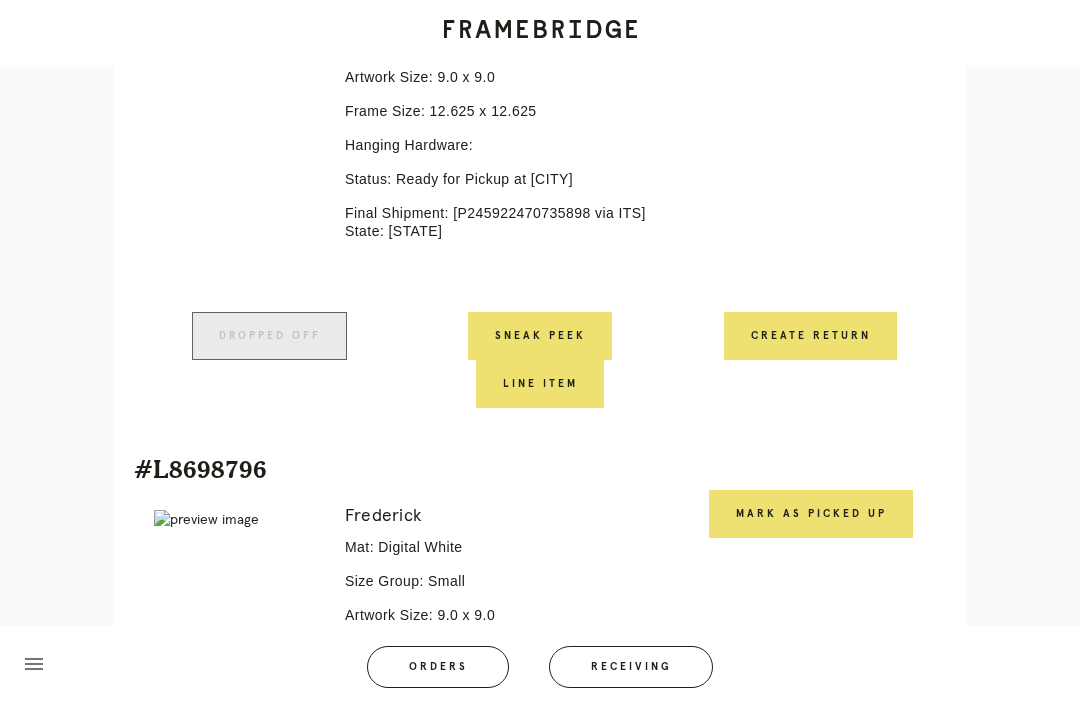 click on "Mark as Picked Up" at bounding box center [811, 514] 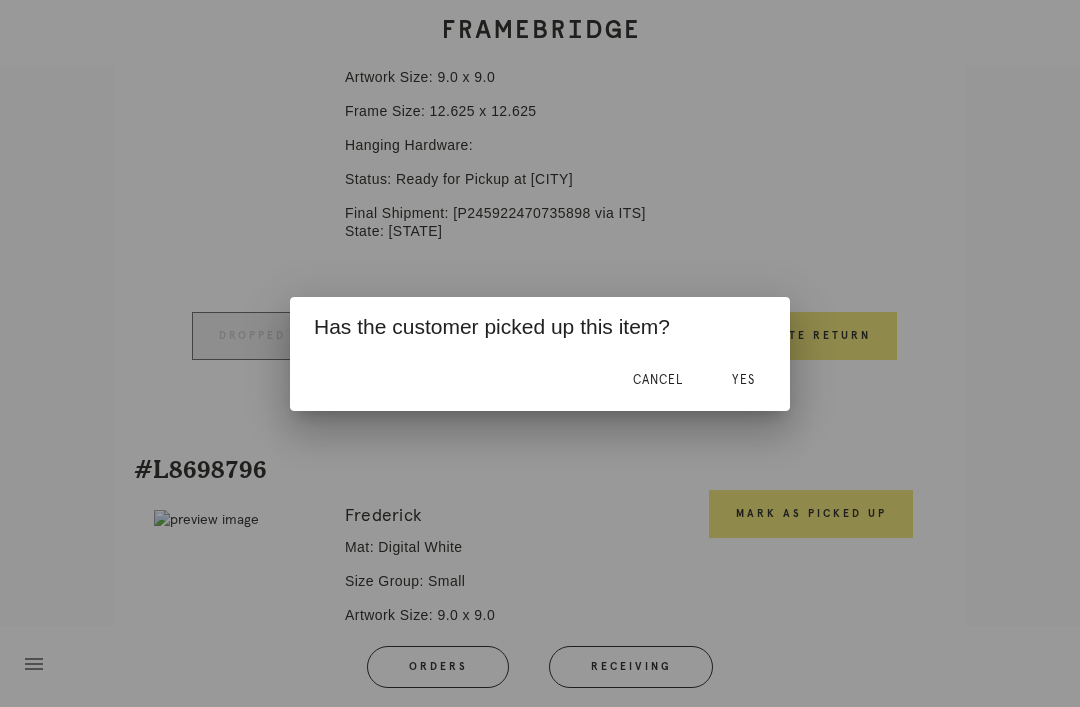 click on "Yes" at bounding box center (743, 380) 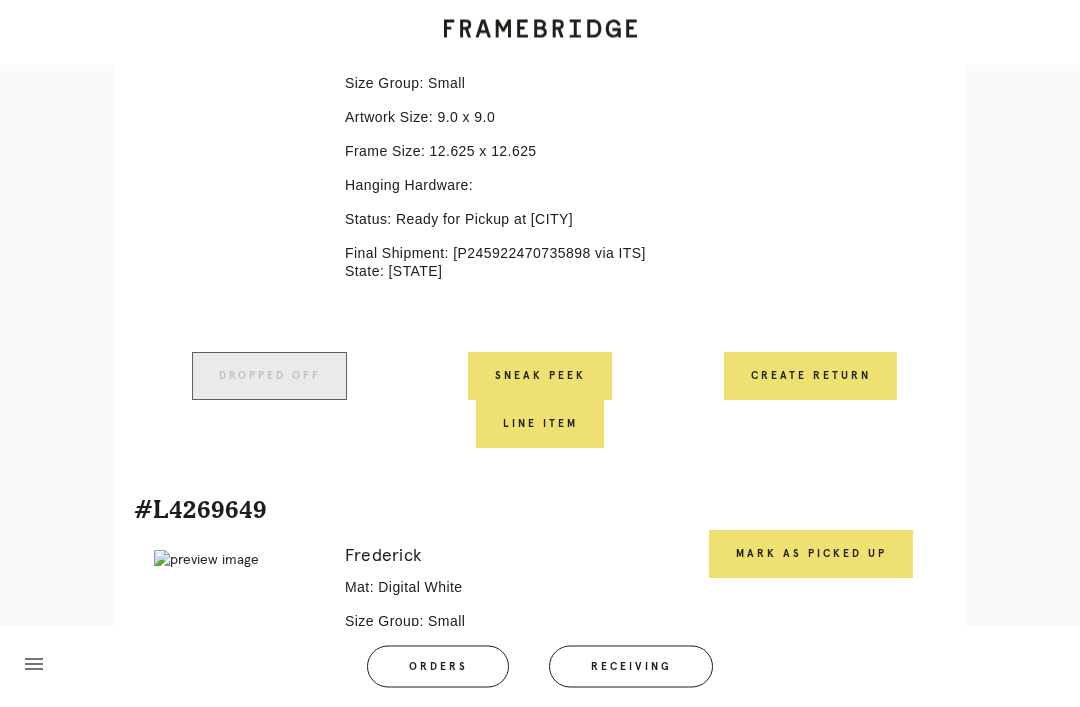 click on "Mark as Picked Up" at bounding box center [811, 555] 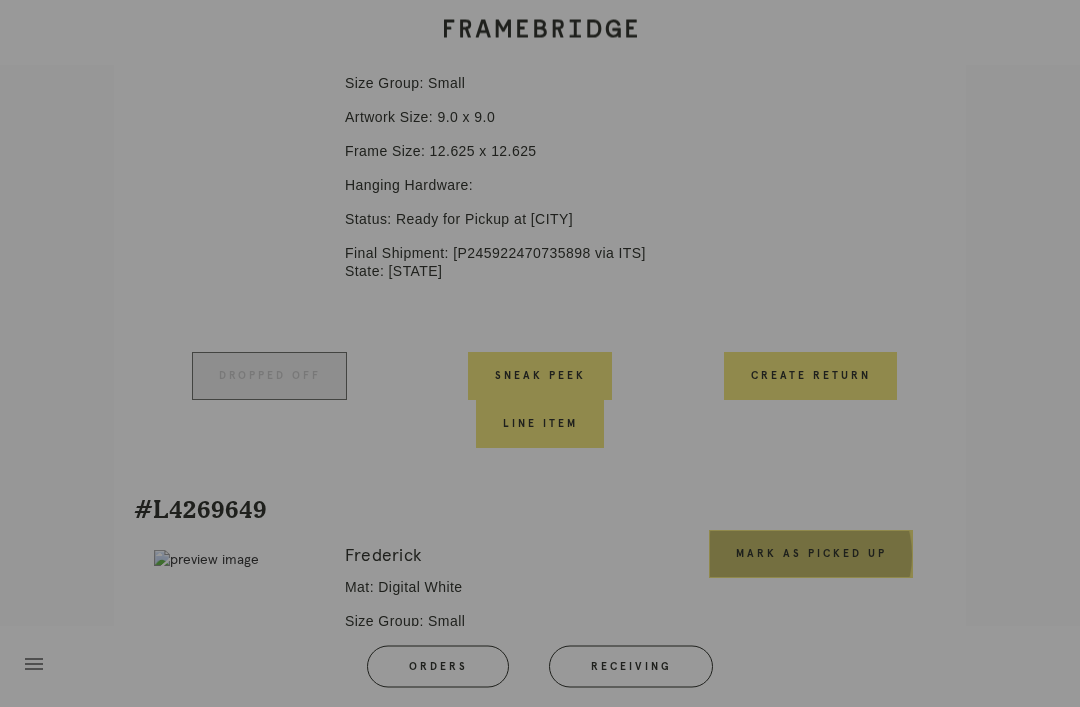 scroll, scrollTop: 4369, scrollLeft: 0, axis: vertical 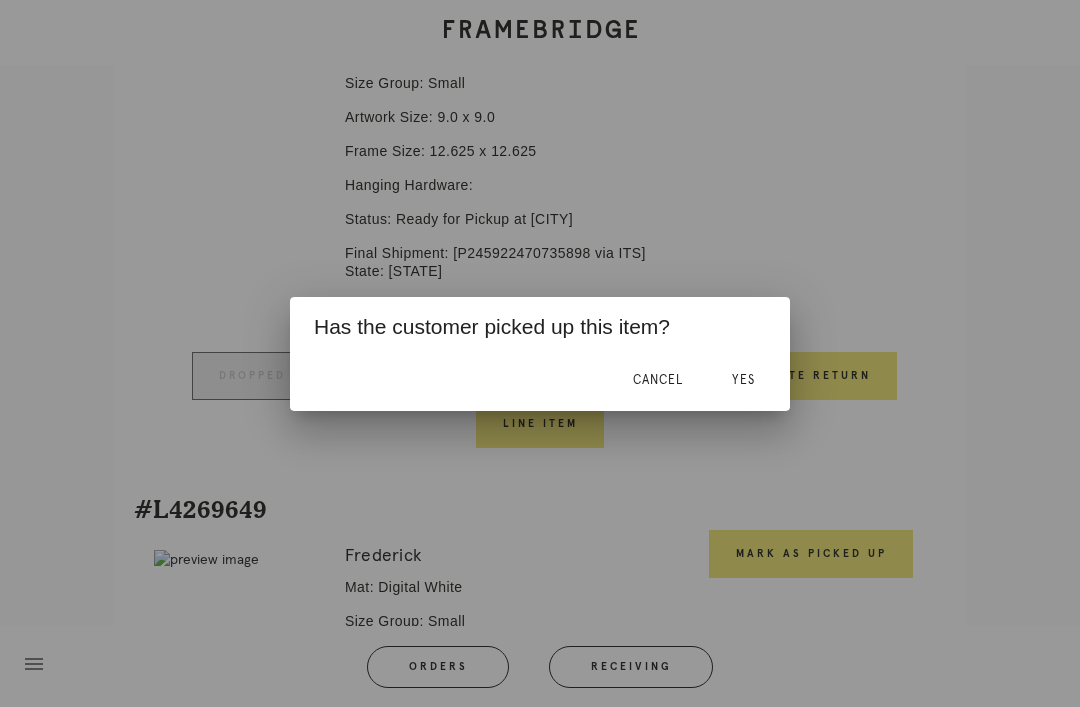 click on "Yes" at bounding box center (743, 381) 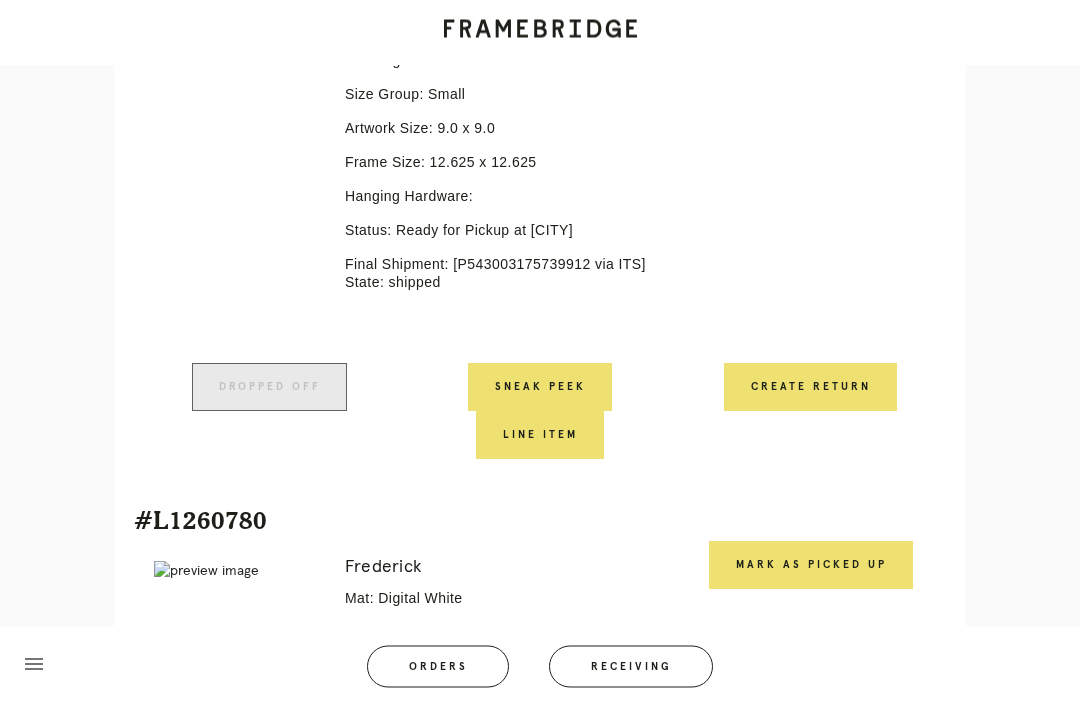 scroll, scrollTop: 5052, scrollLeft: 0, axis: vertical 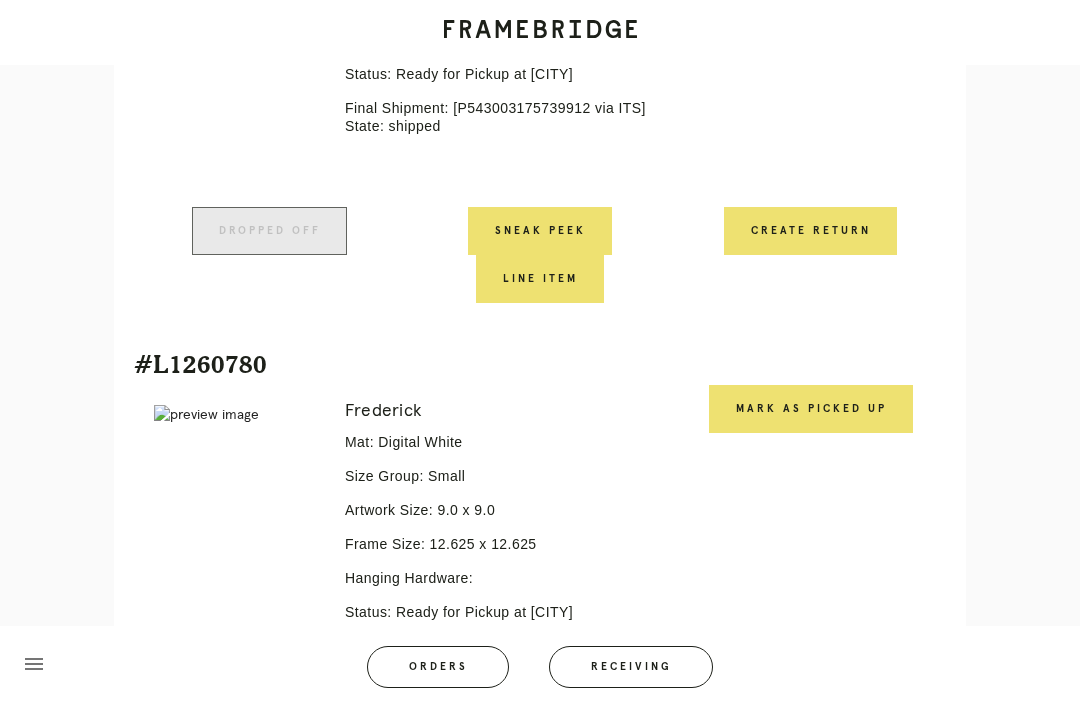 click on "Mark as Picked Up" at bounding box center (811, 409) 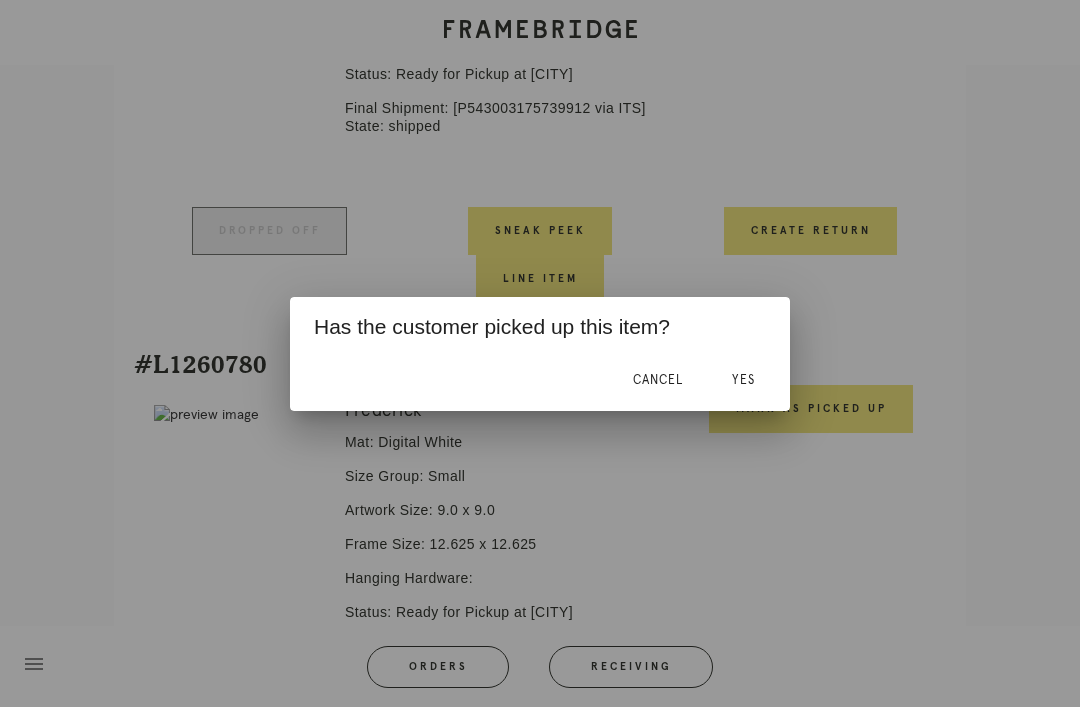 click on "Yes" at bounding box center (743, 380) 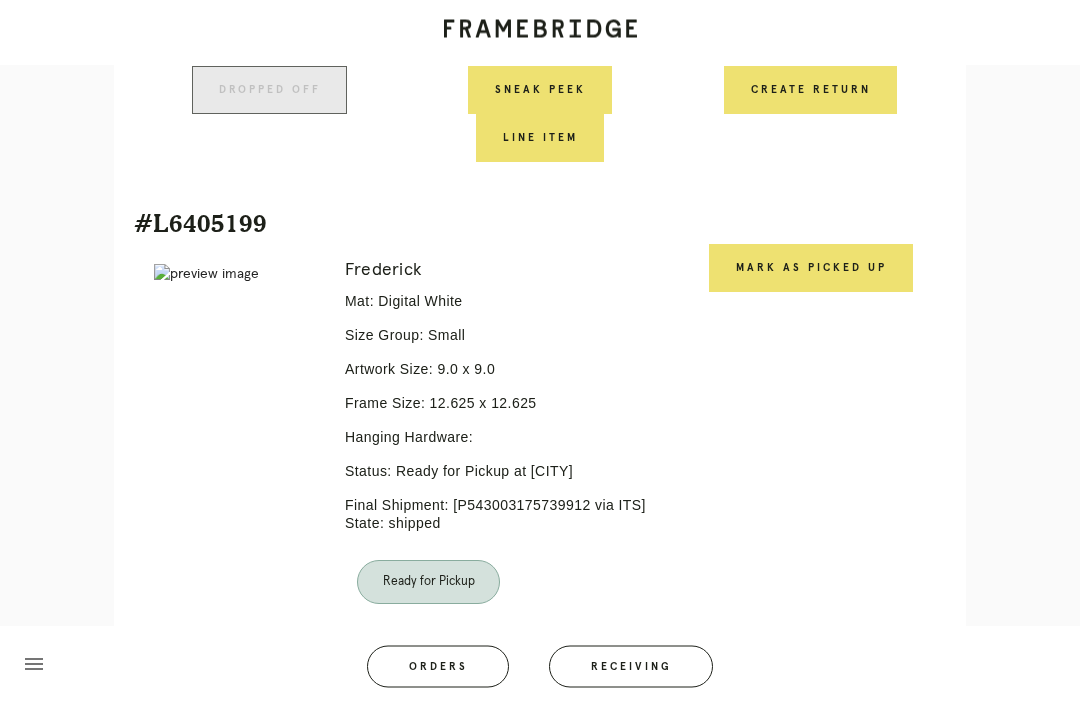 click on "Mark as Picked Up" at bounding box center [811, 269] 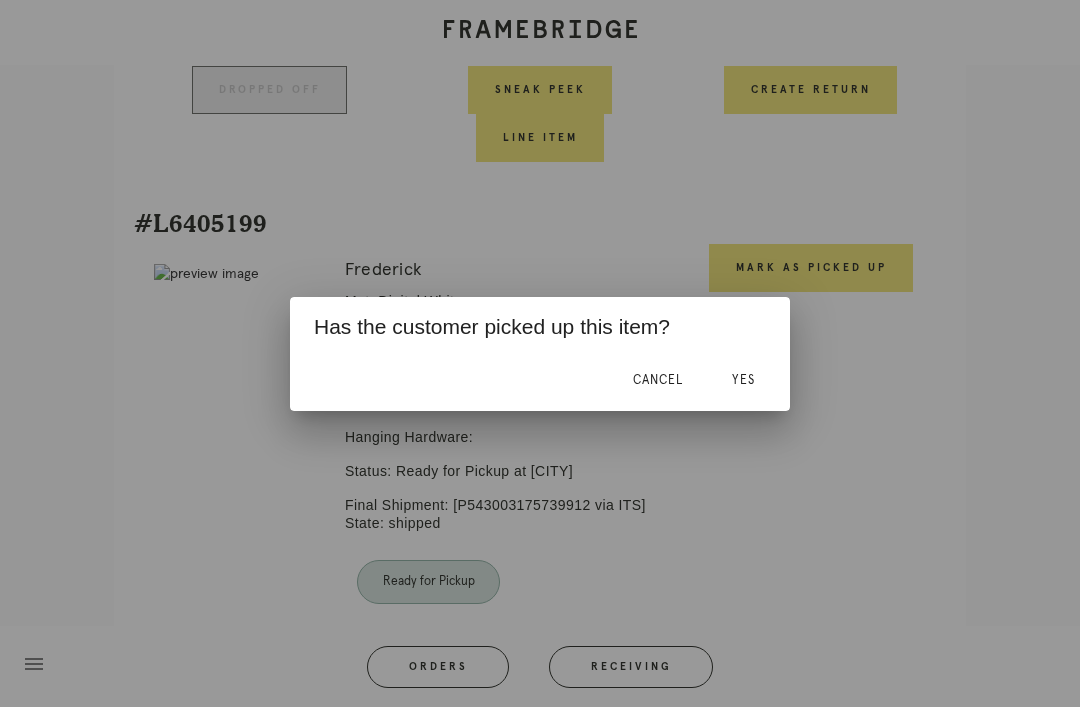 click on "Yes" at bounding box center [743, 381] 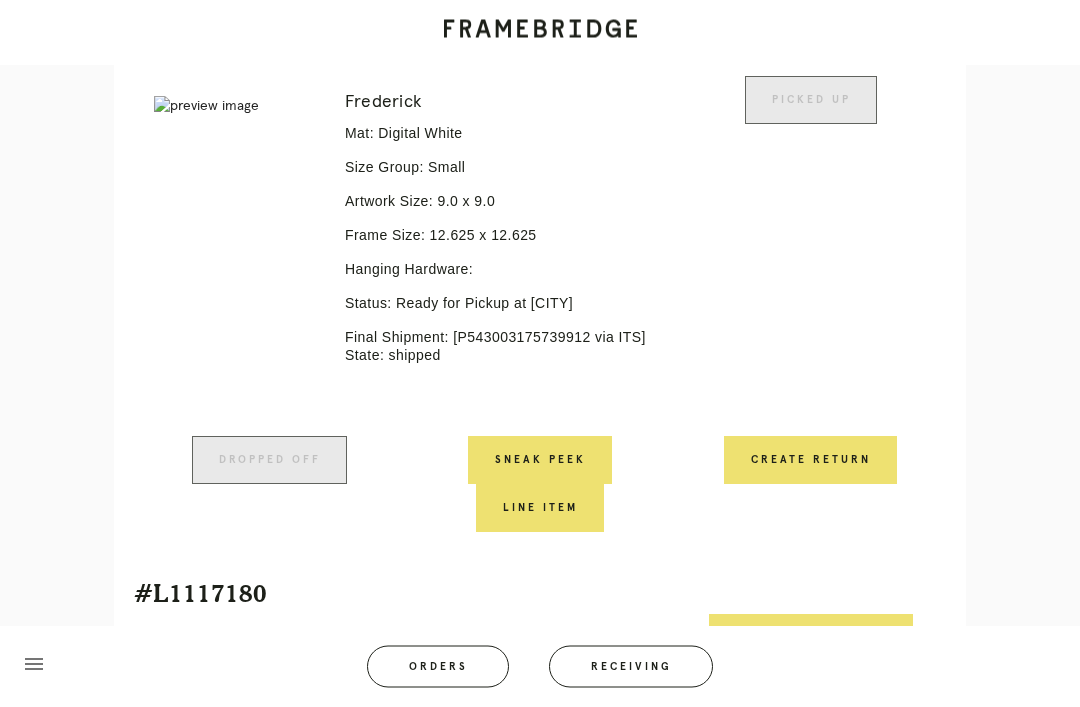 scroll, scrollTop: 6247, scrollLeft: 0, axis: vertical 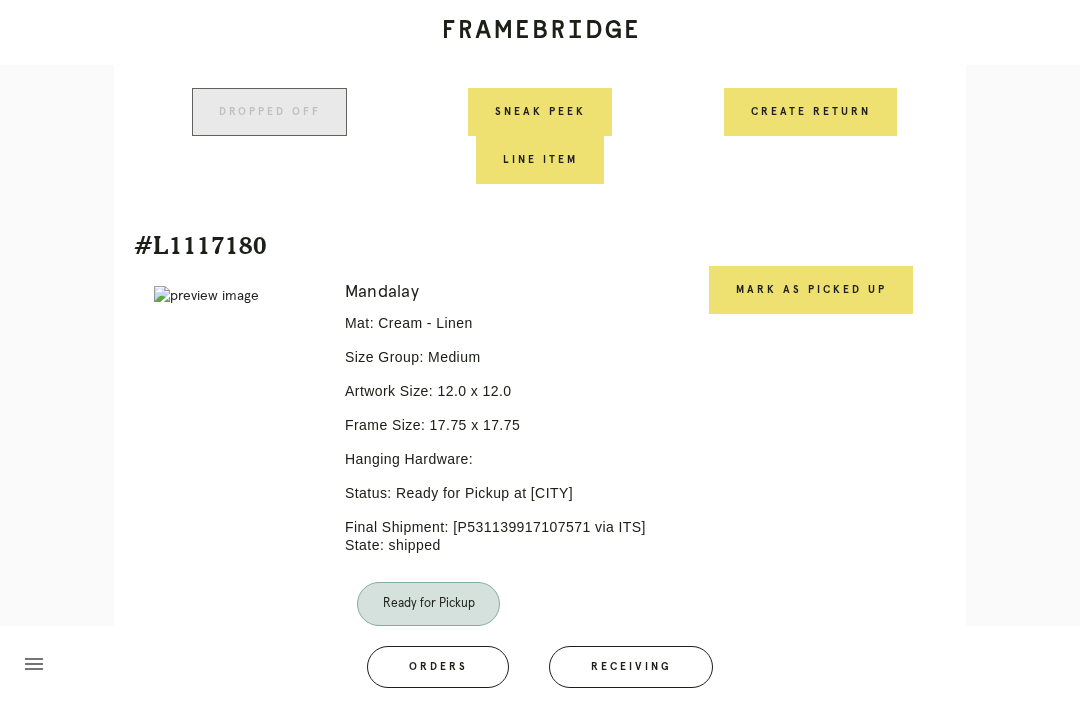 click on "Mark as Picked Up" at bounding box center [811, 290] 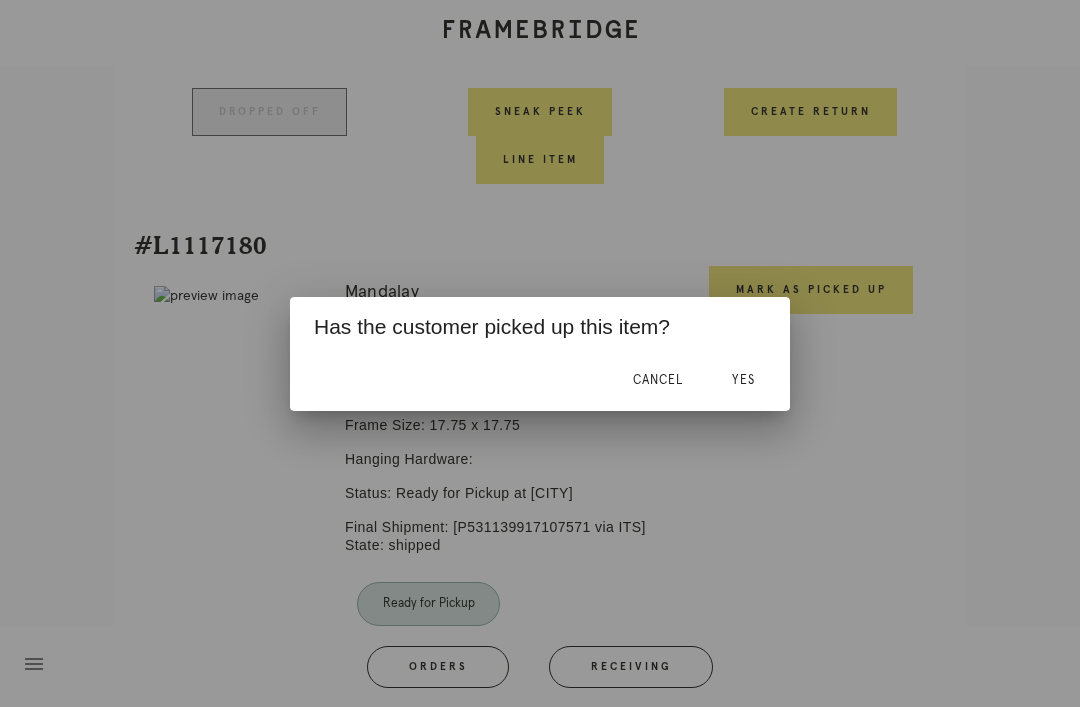click on "Yes" at bounding box center [743, 381] 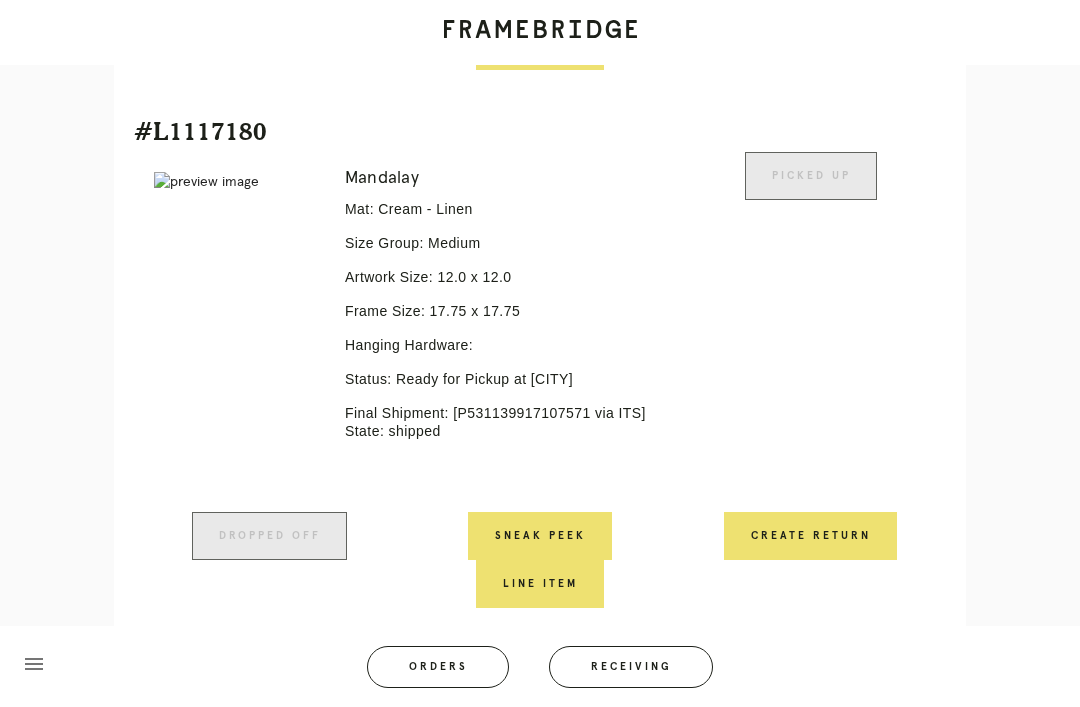 scroll, scrollTop: 6499, scrollLeft: 0, axis: vertical 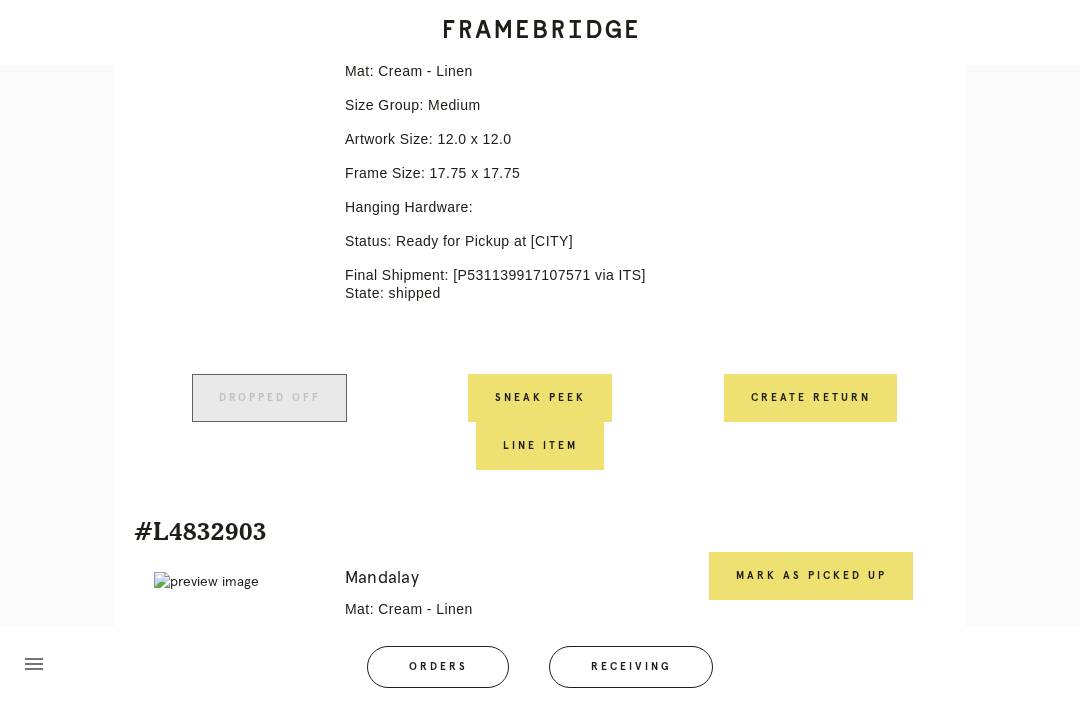 click on "Mark as Picked Up" at bounding box center (811, 576) 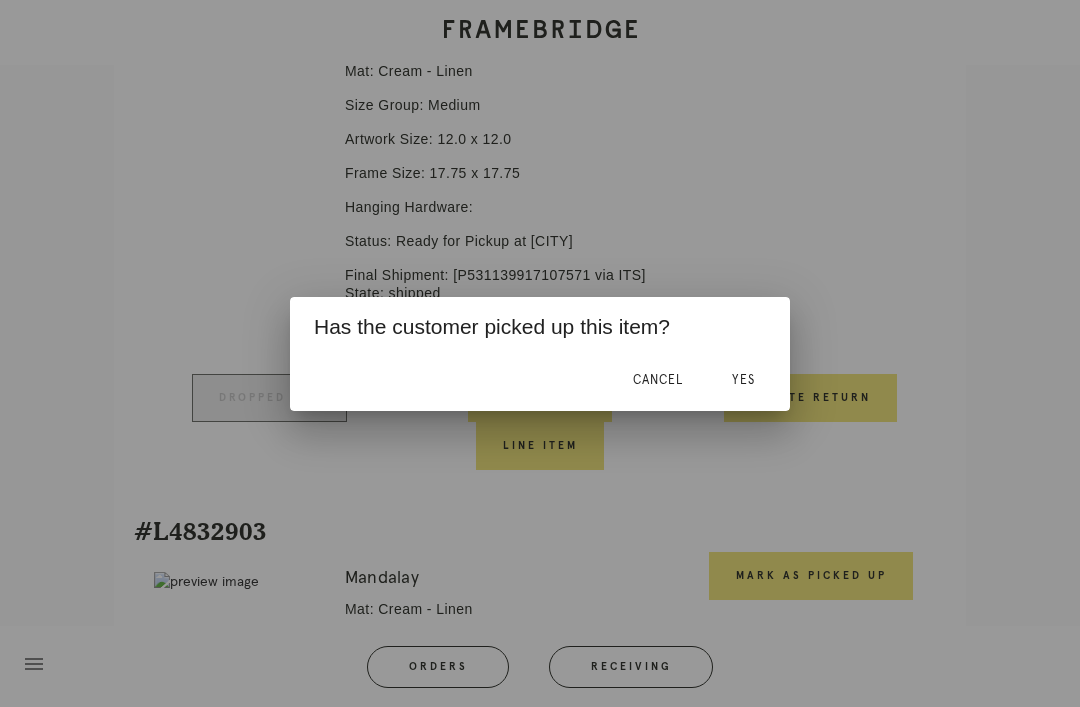 click on "Yes" at bounding box center (743, 381) 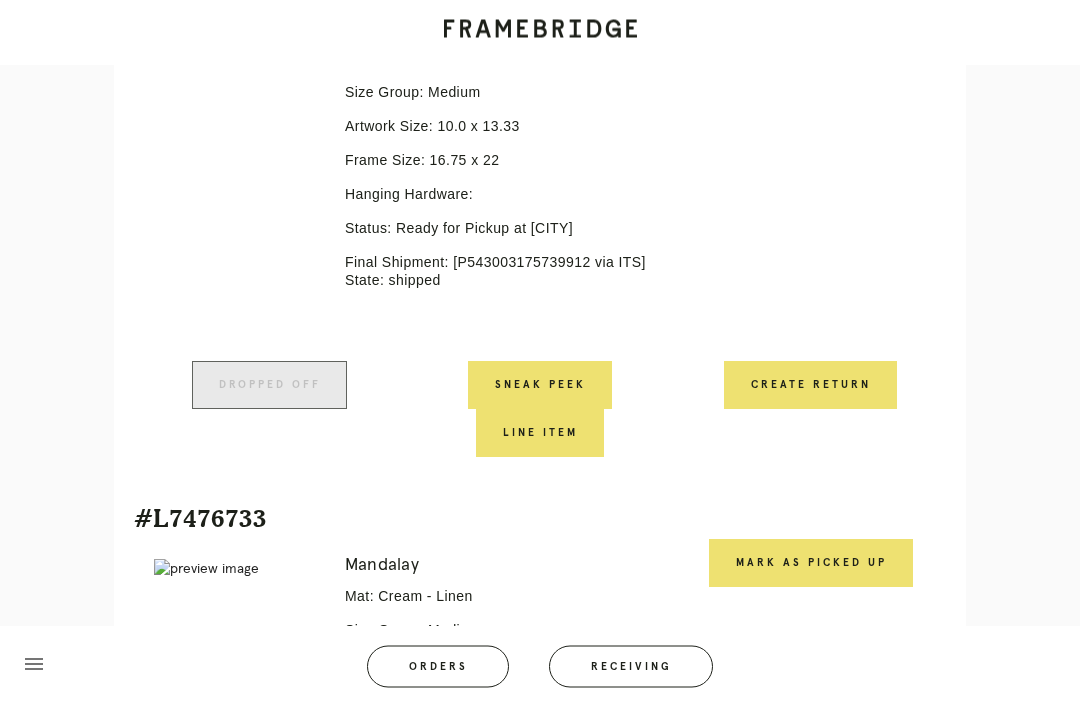 click on "Mark as Picked Up" at bounding box center [811, 564] 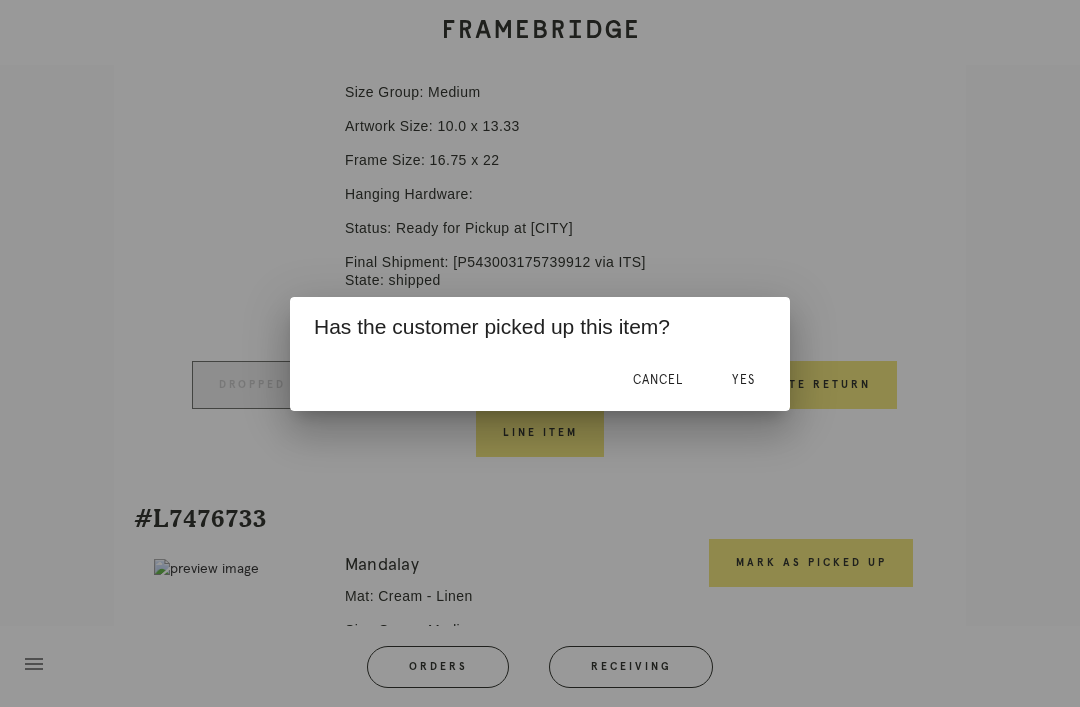 click on "Yes" at bounding box center (743, 381) 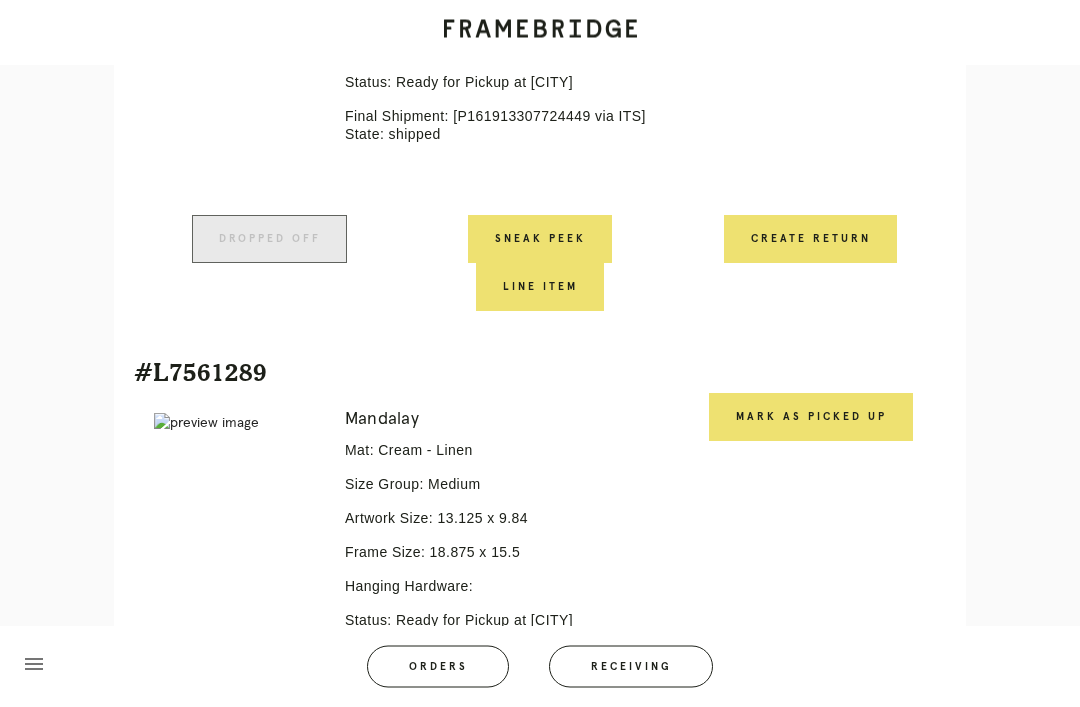 click on "Mark as Picked Up" at bounding box center [811, 418] 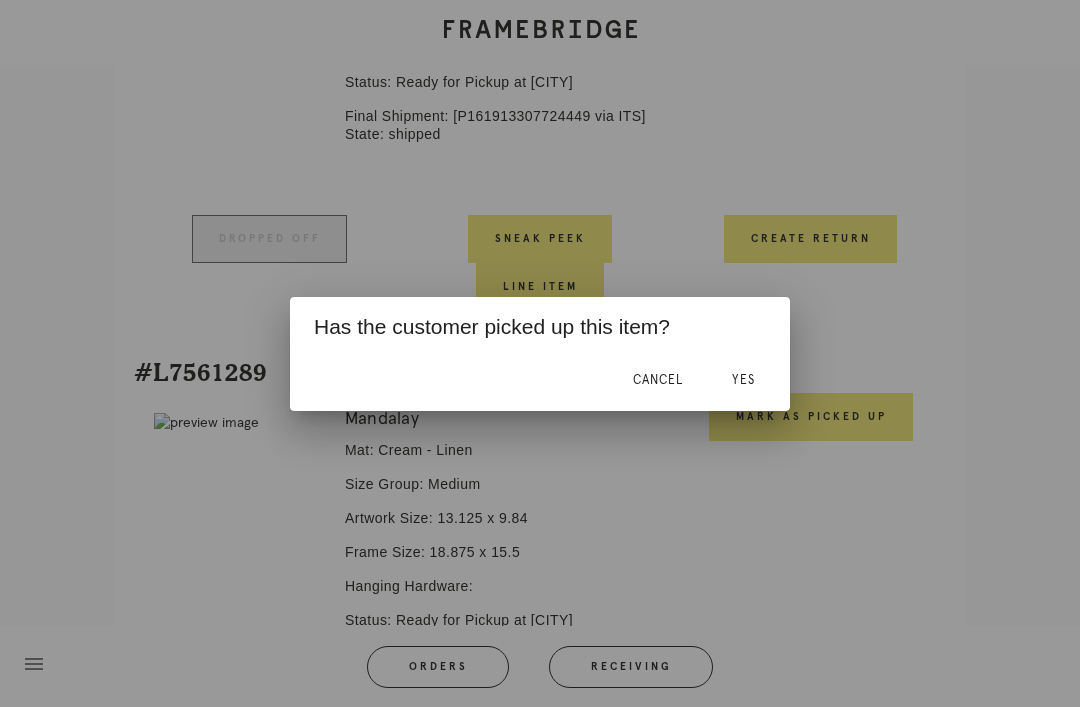 click on "Yes" at bounding box center (743, 380) 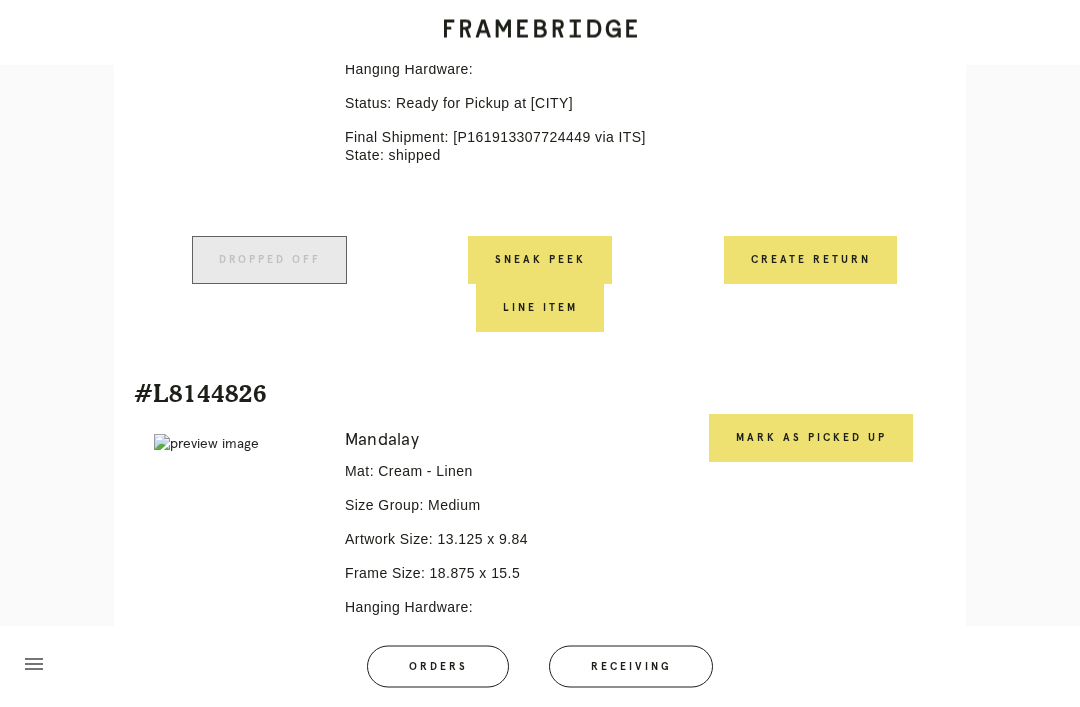 click on "Mark as Picked Up" at bounding box center [811, 439] 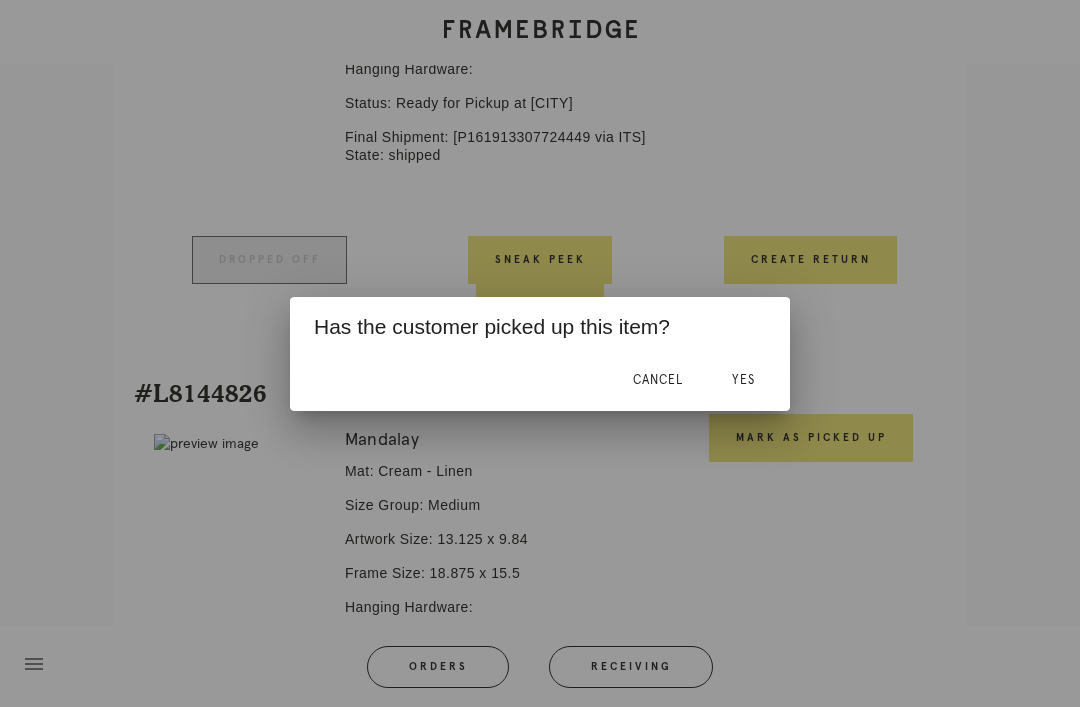 click on "Yes" at bounding box center [743, 381] 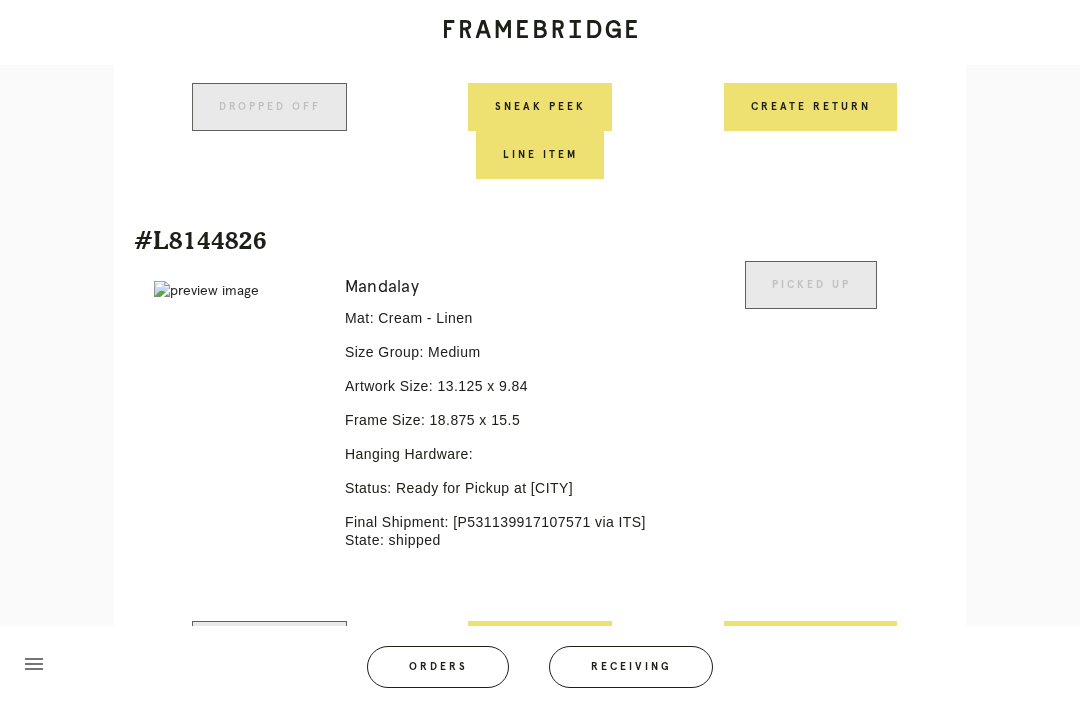 scroll, scrollTop: 8693, scrollLeft: 0, axis: vertical 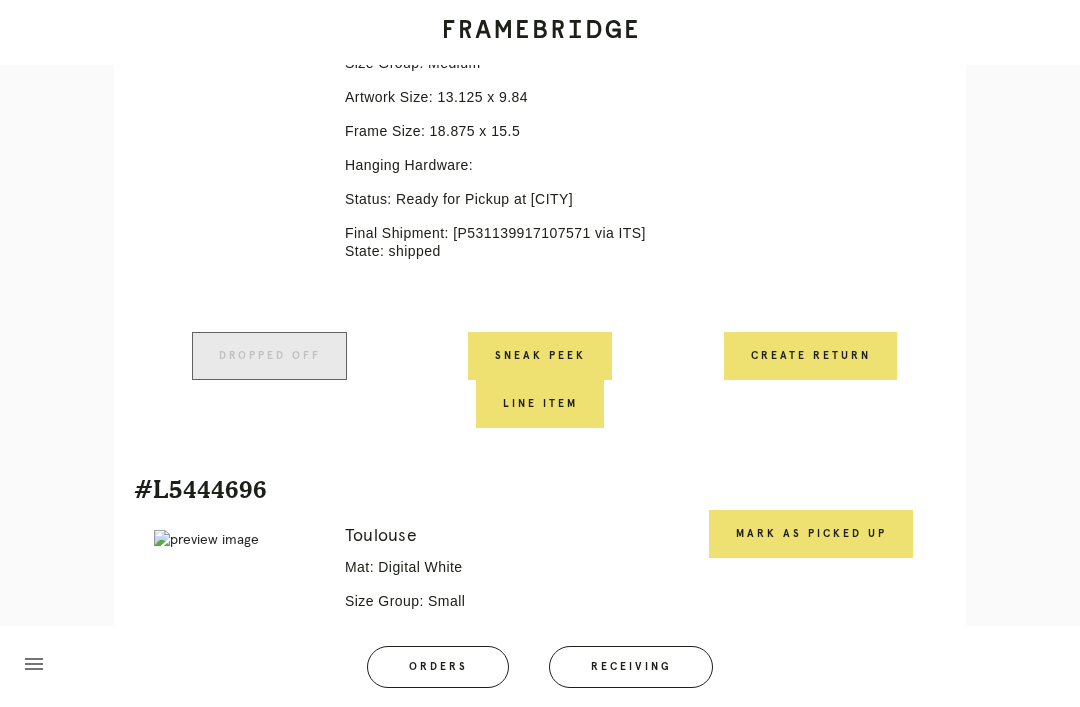 click on "Mark as Picked Up" at bounding box center [811, 534] 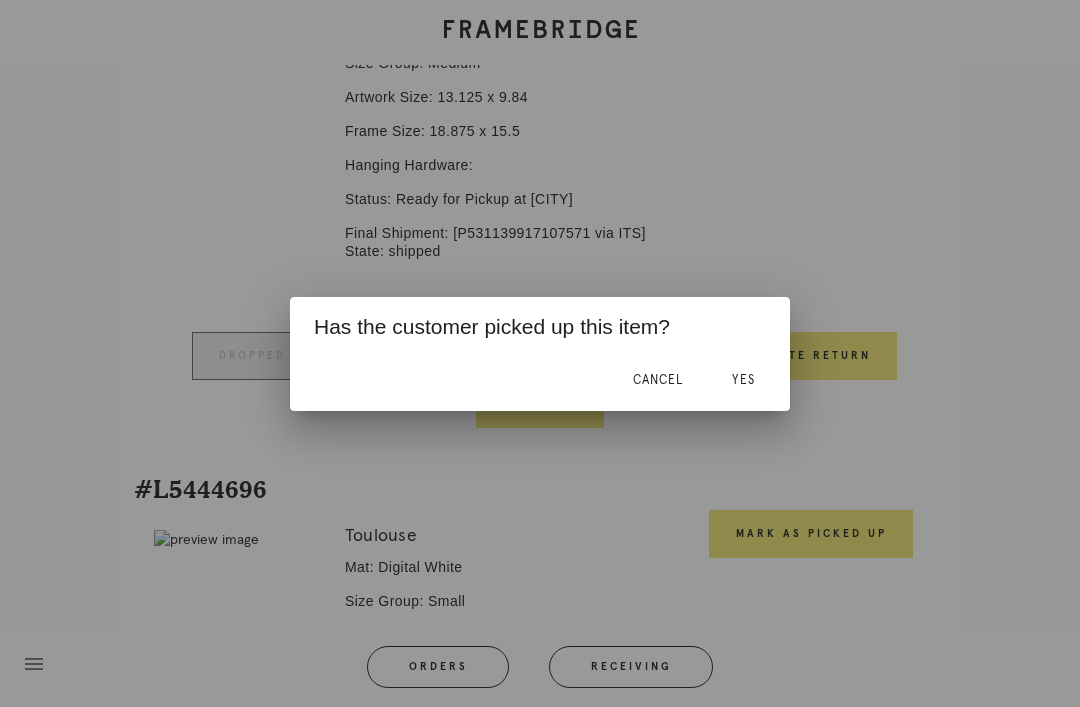 click on "Yes" at bounding box center (743, 380) 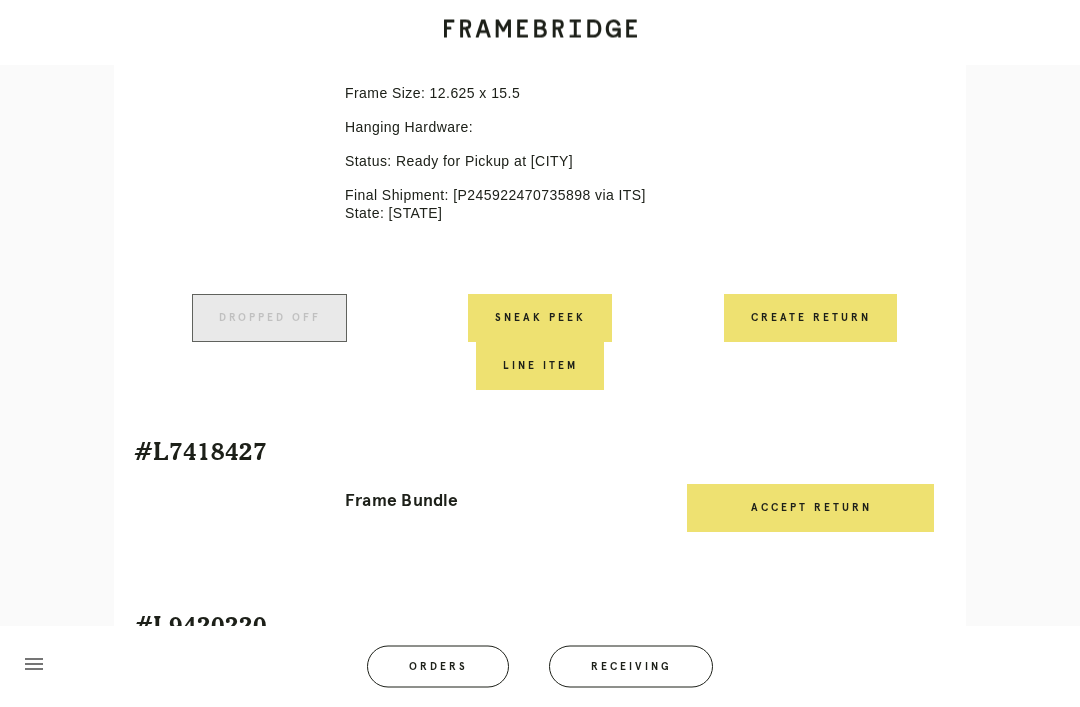 scroll, scrollTop: 9503, scrollLeft: 0, axis: vertical 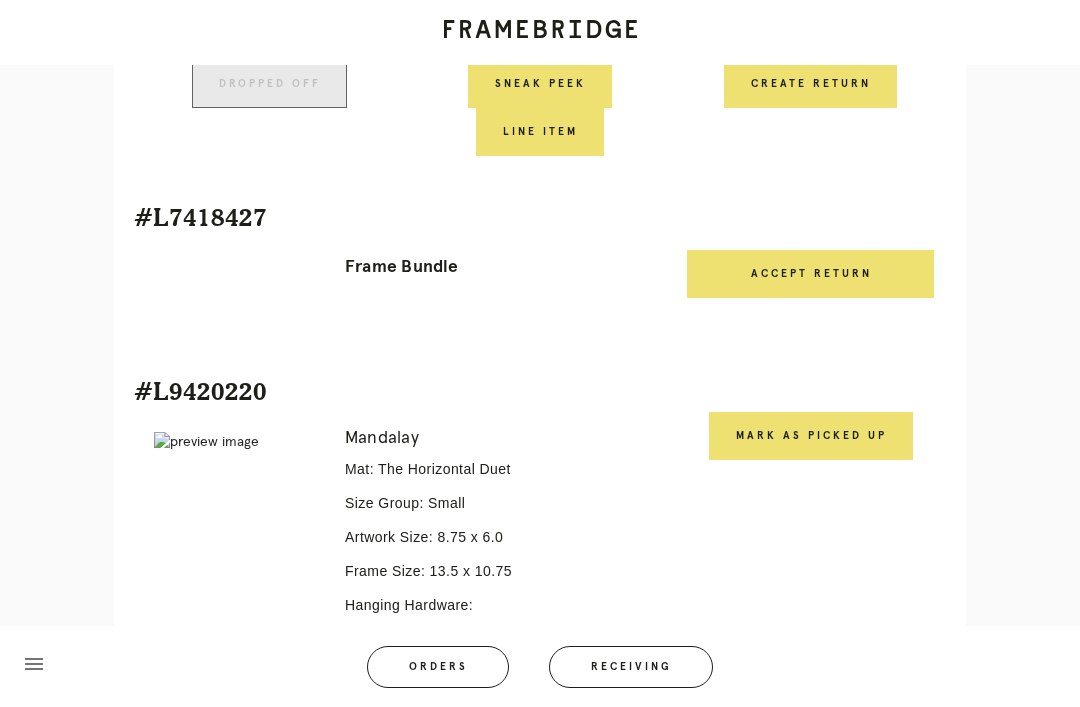 click on "Mark as Picked Up" at bounding box center [810, 626] 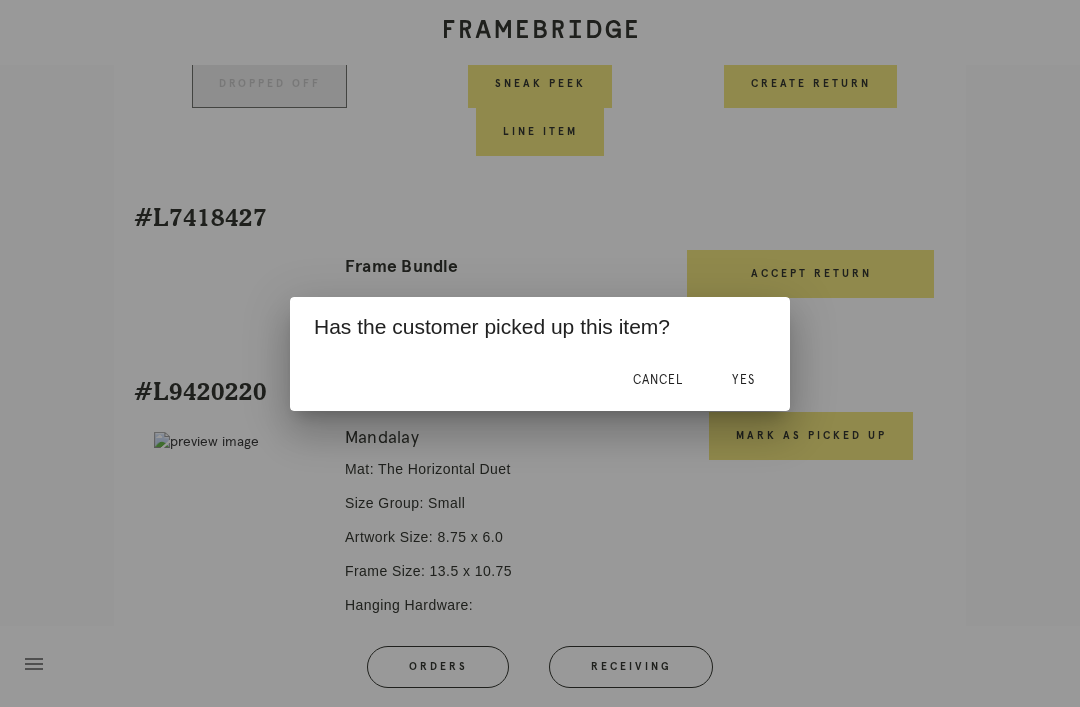 click on "Yes" at bounding box center (743, 380) 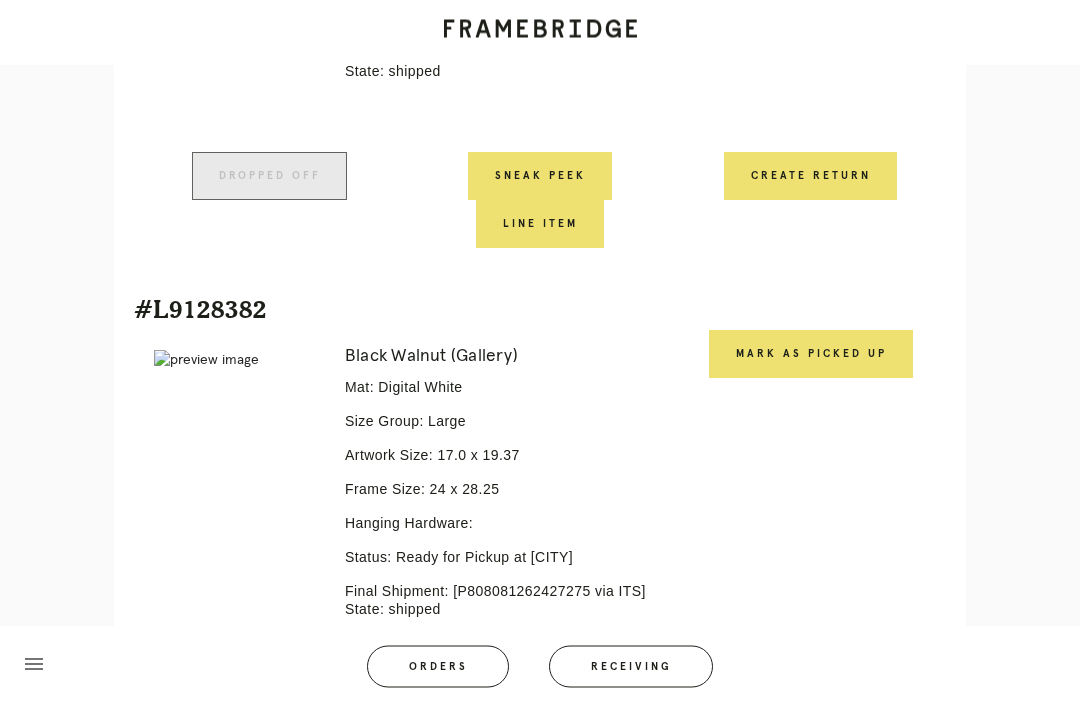 click on "Mark as Picked Up" at bounding box center (811, 355) 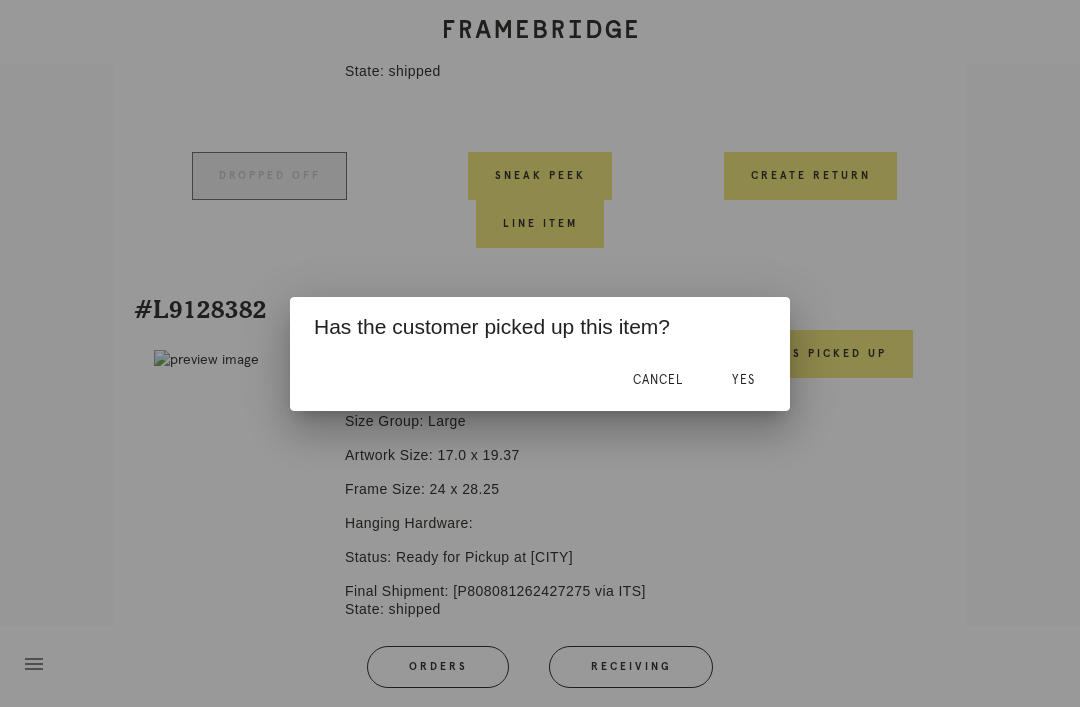 click on "Yes" at bounding box center (743, 380) 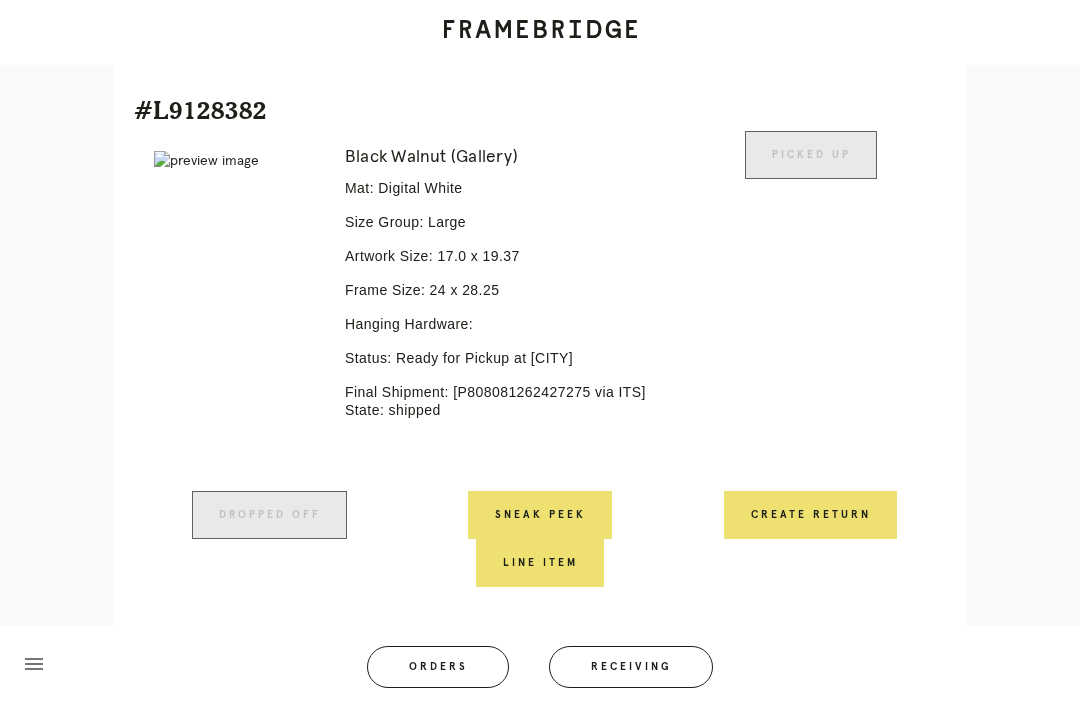 scroll, scrollTop: 10495, scrollLeft: 0, axis: vertical 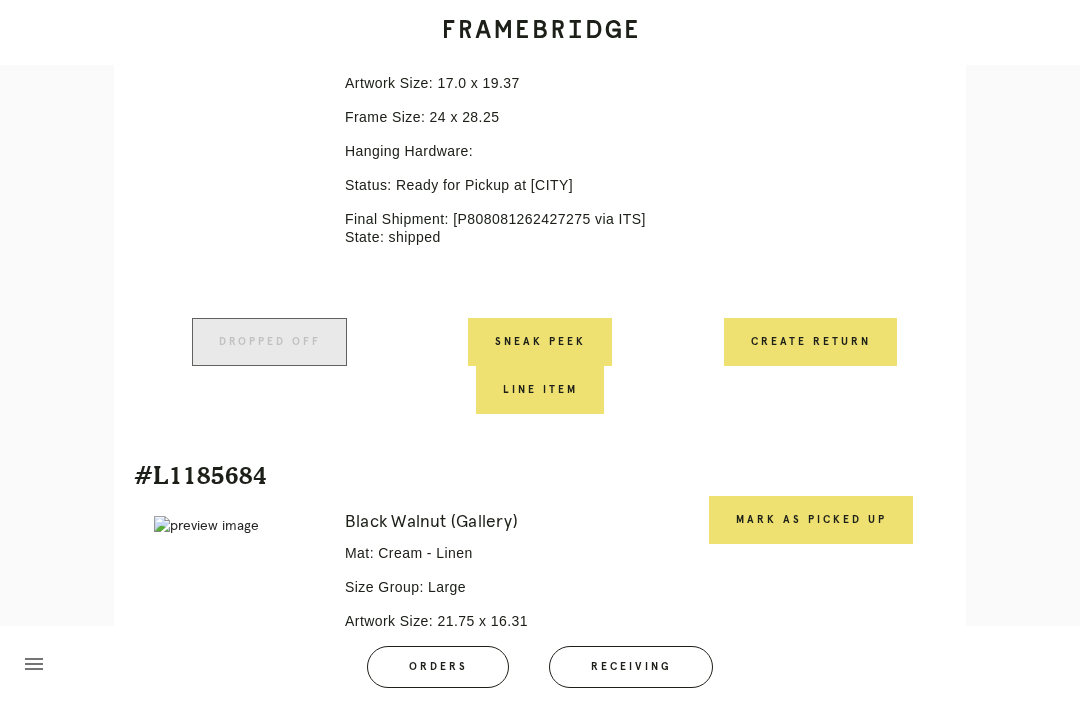 click on "Mark as Picked Up" at bounding box center [811, 520] 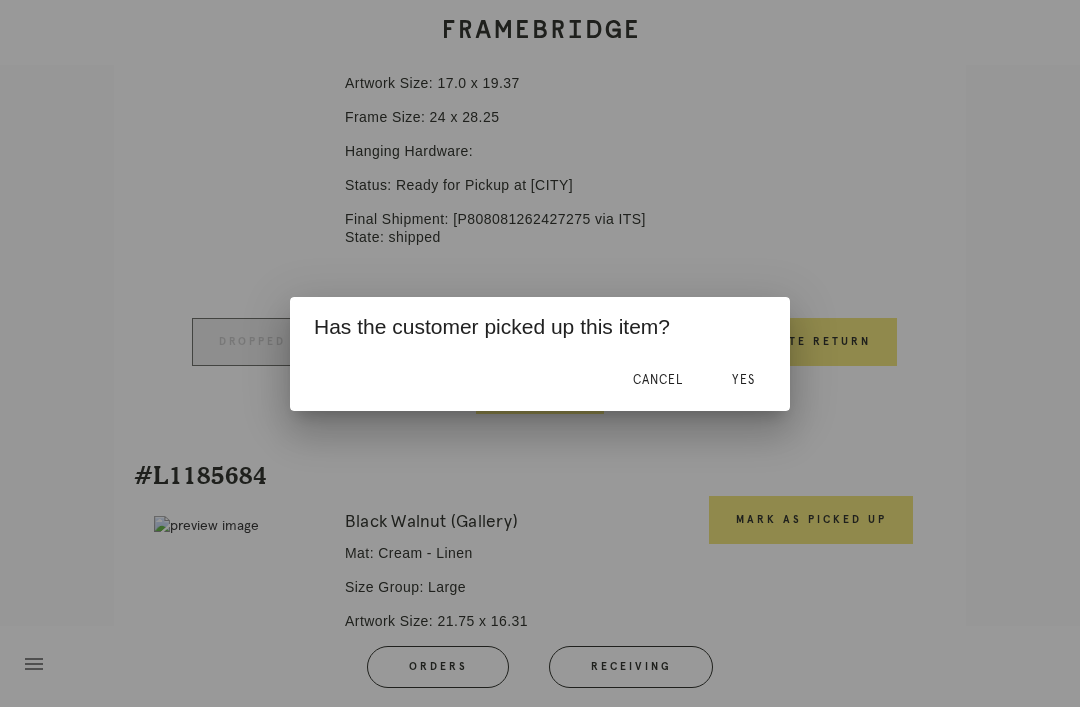 click on "Yes" at bounding box center [743, 380] 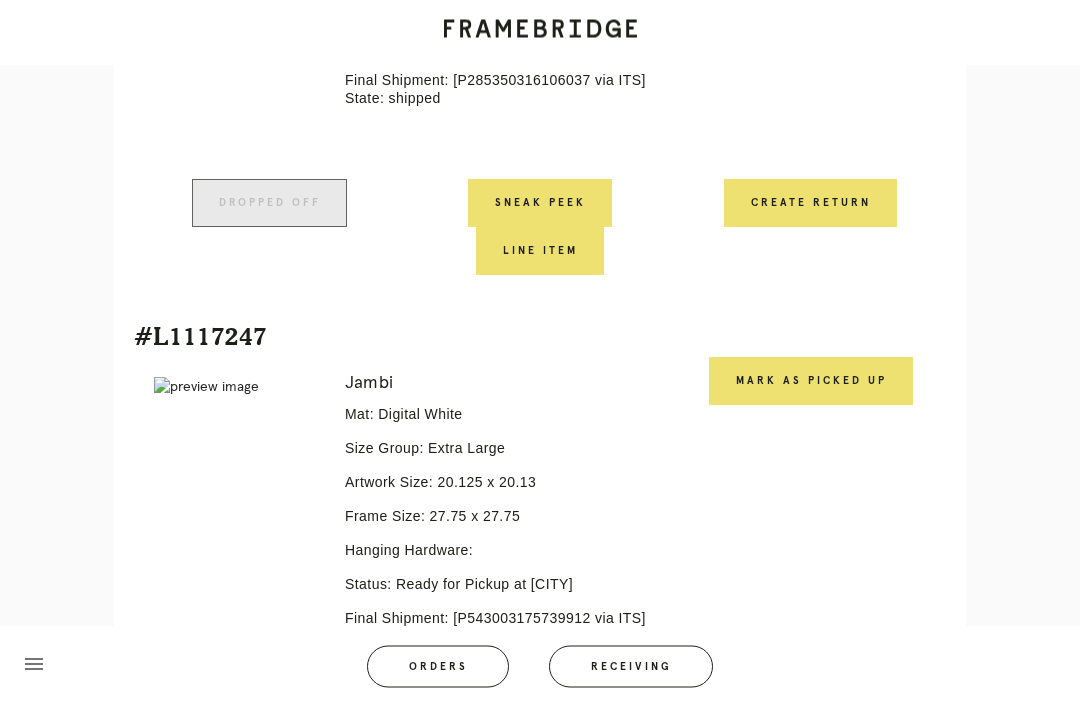 click on "Mark as Picked Up" at bounding box center (811, 382) 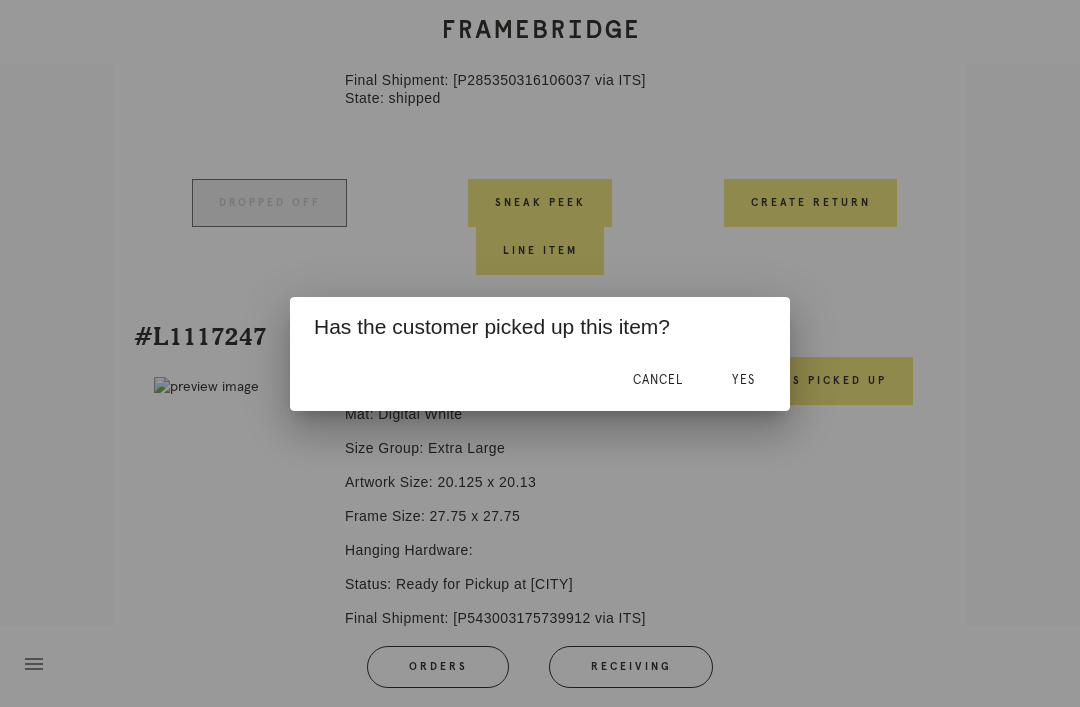 click on "Yes" at bounding box center [743, 380] 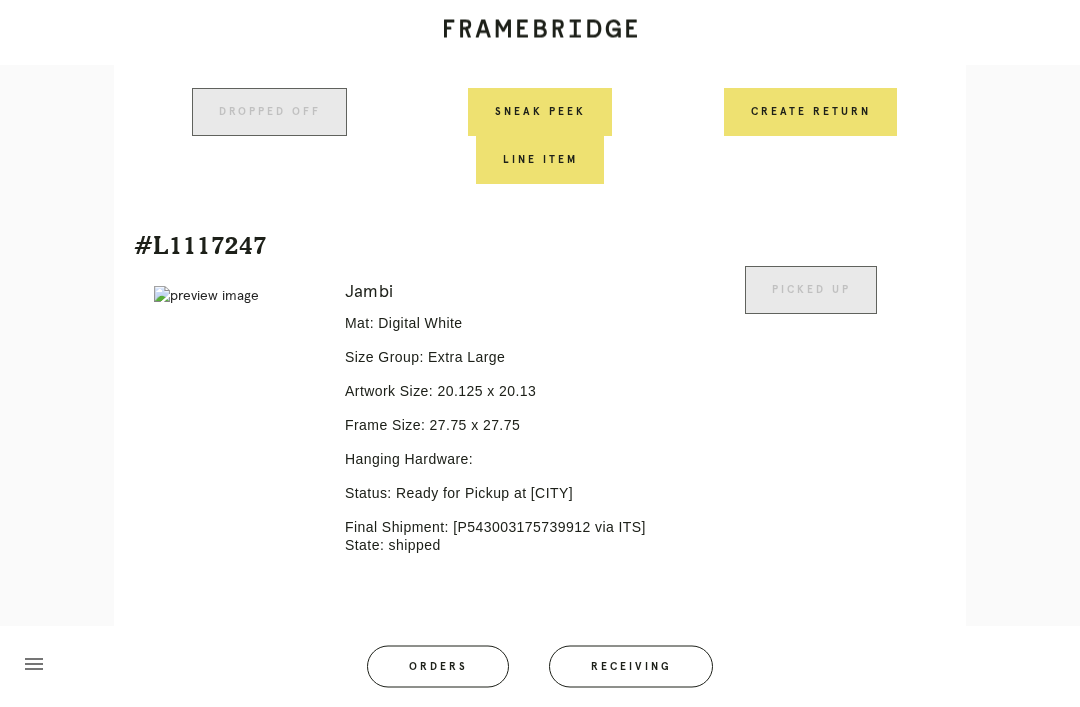 scroll, scrollTop: 11575, scrollLeft: 0, axis: vertical 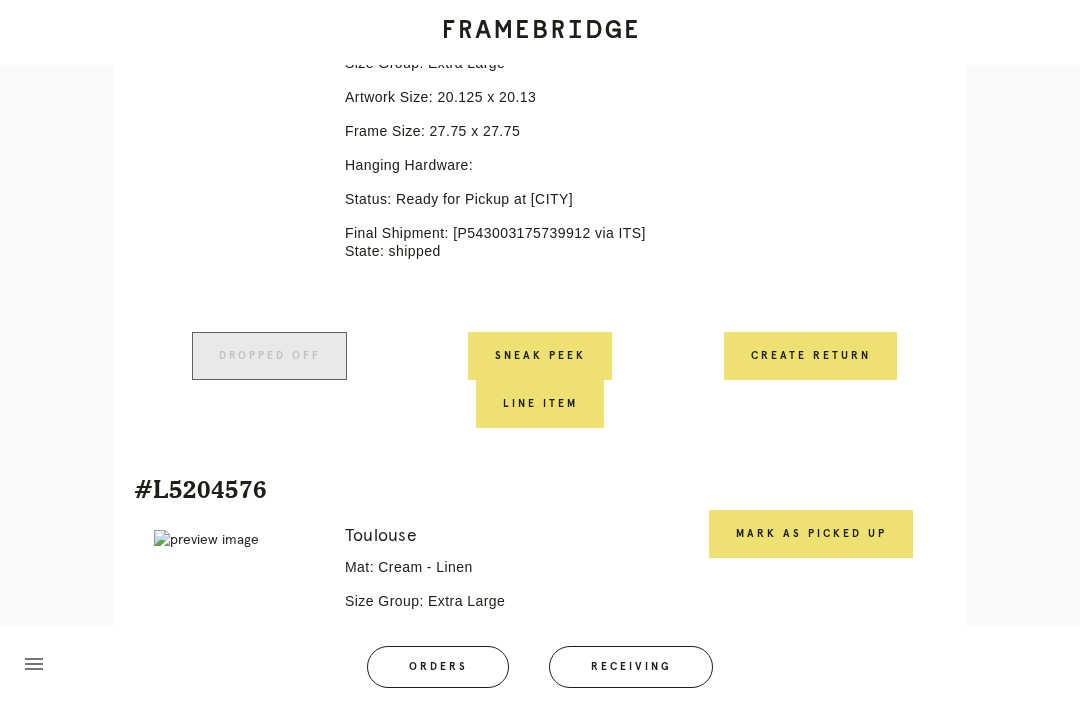 click on "Mark as Picked Up" at bounding box center (811, 534) 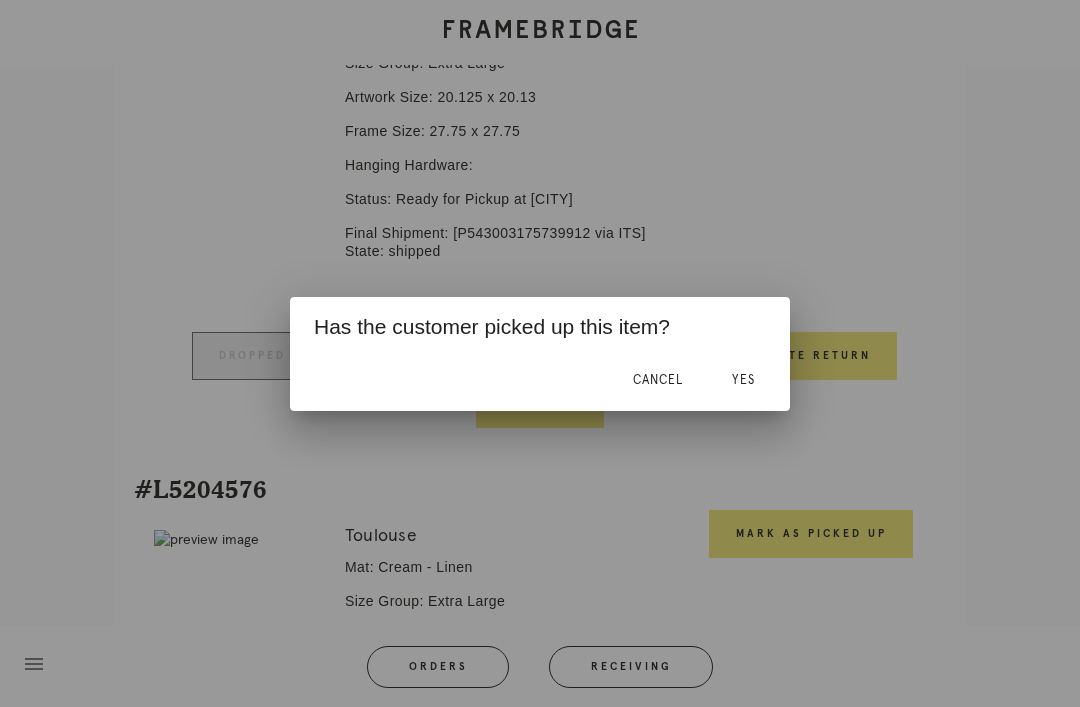 click on "Yes" at bounding box center [743, 381] 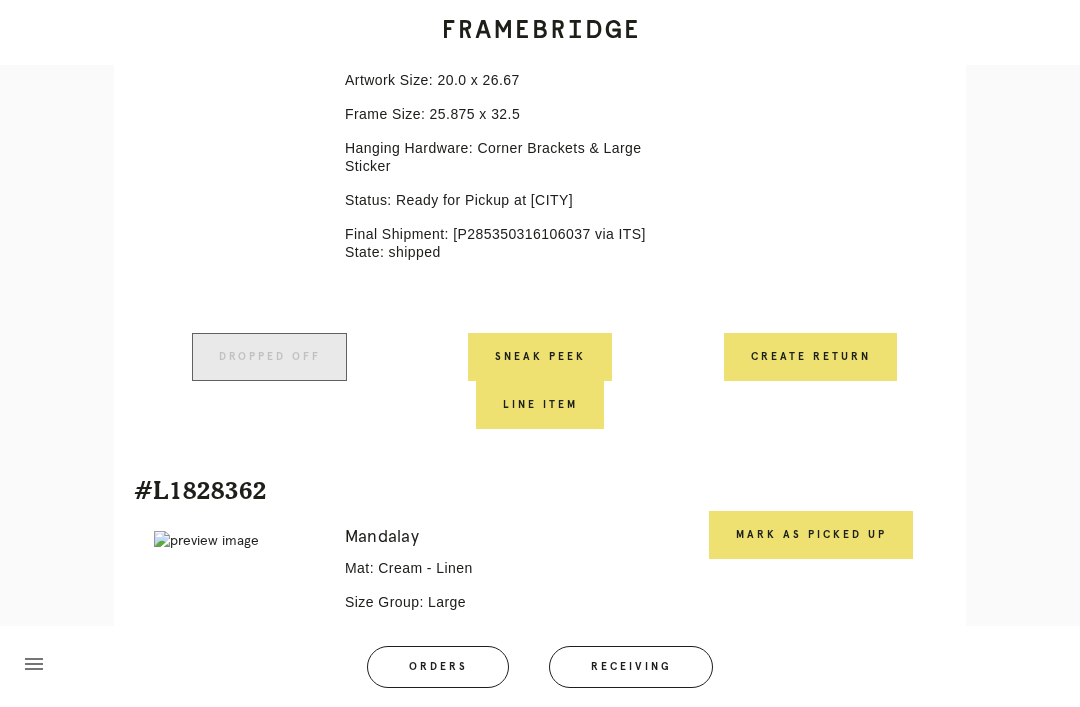 scroll, scrollTop: 12257, scrollLeft: 0, axis: vertical 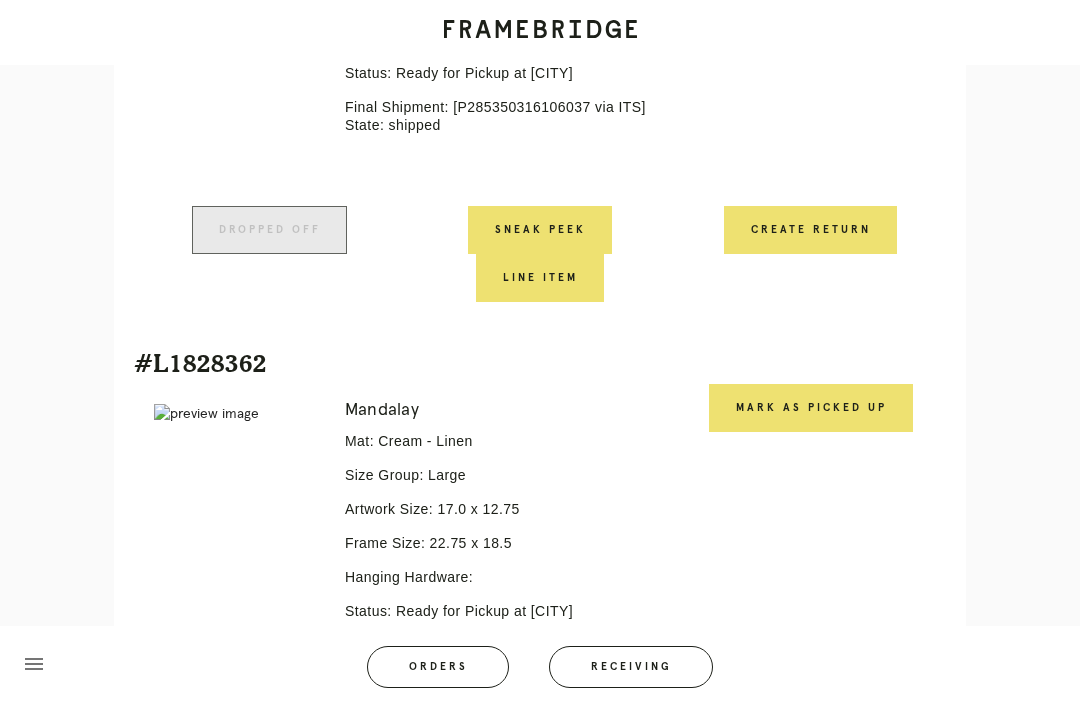 click on "Mark as Picked Up" at bounding box center [811, 408] 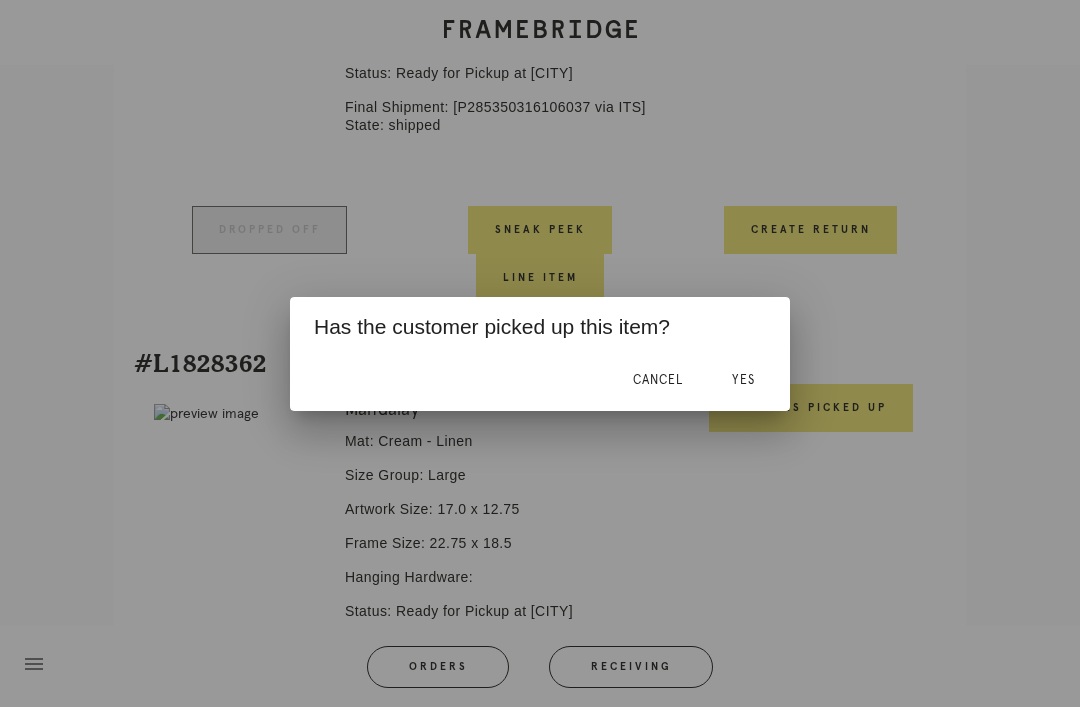 click on "Yes" at bounding box center [743, 381] 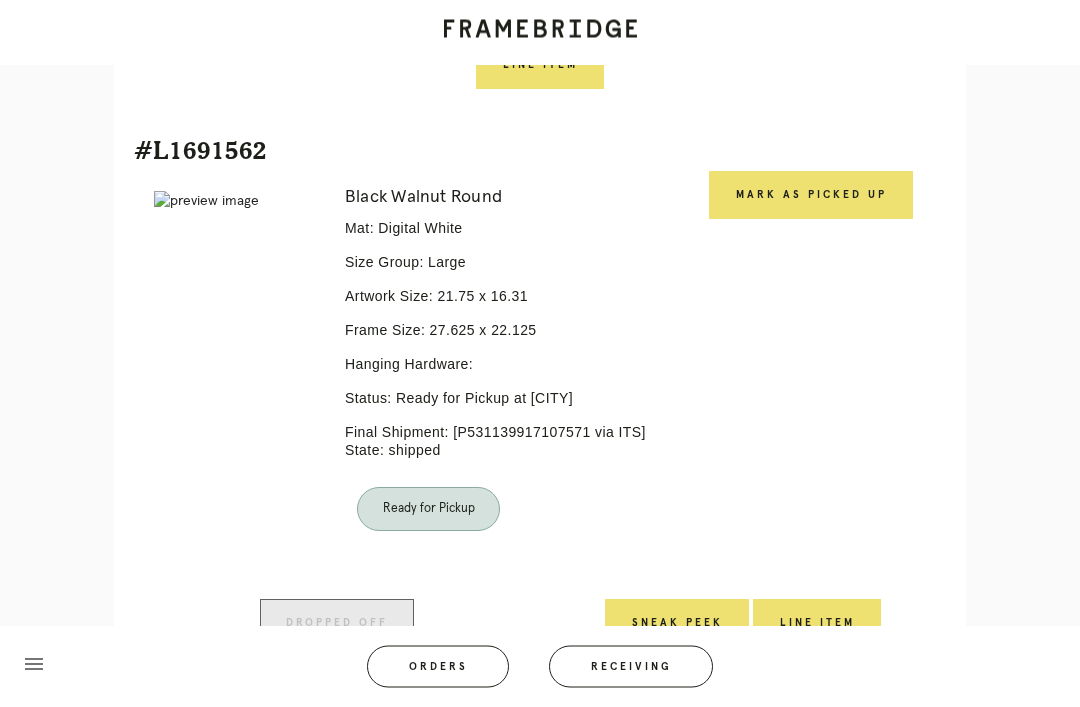 scroll, scrollTop: 13572, scrollLeft: 0, axis: vertical 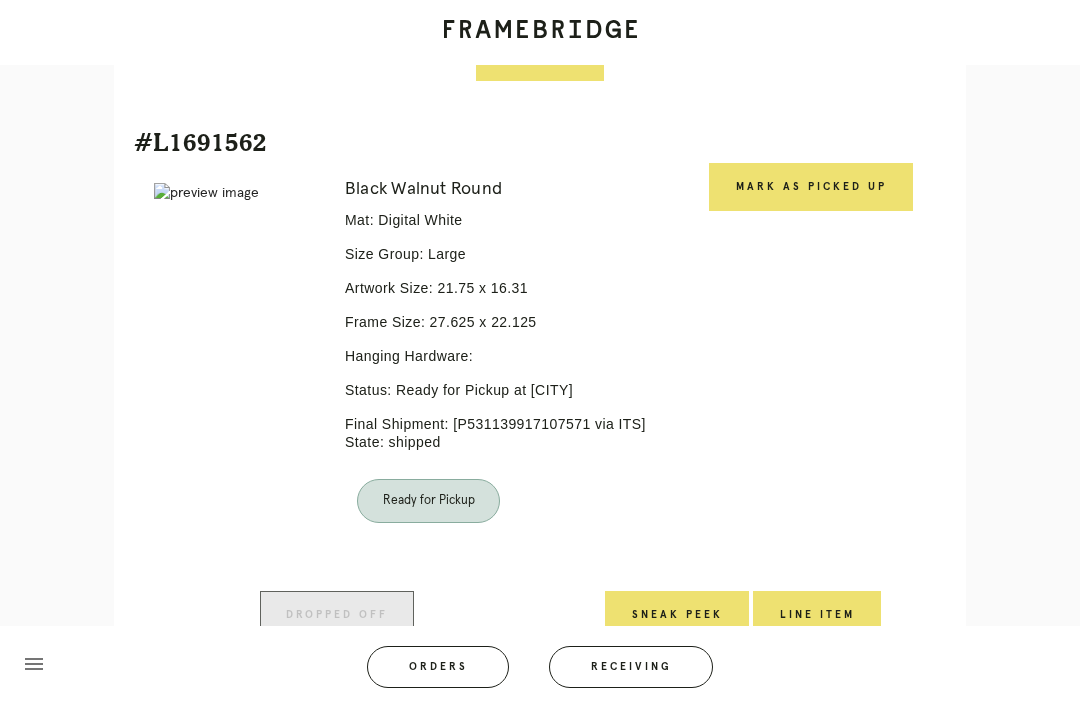 click on "Mark as Picked Up" at bounding box center (811, 187) 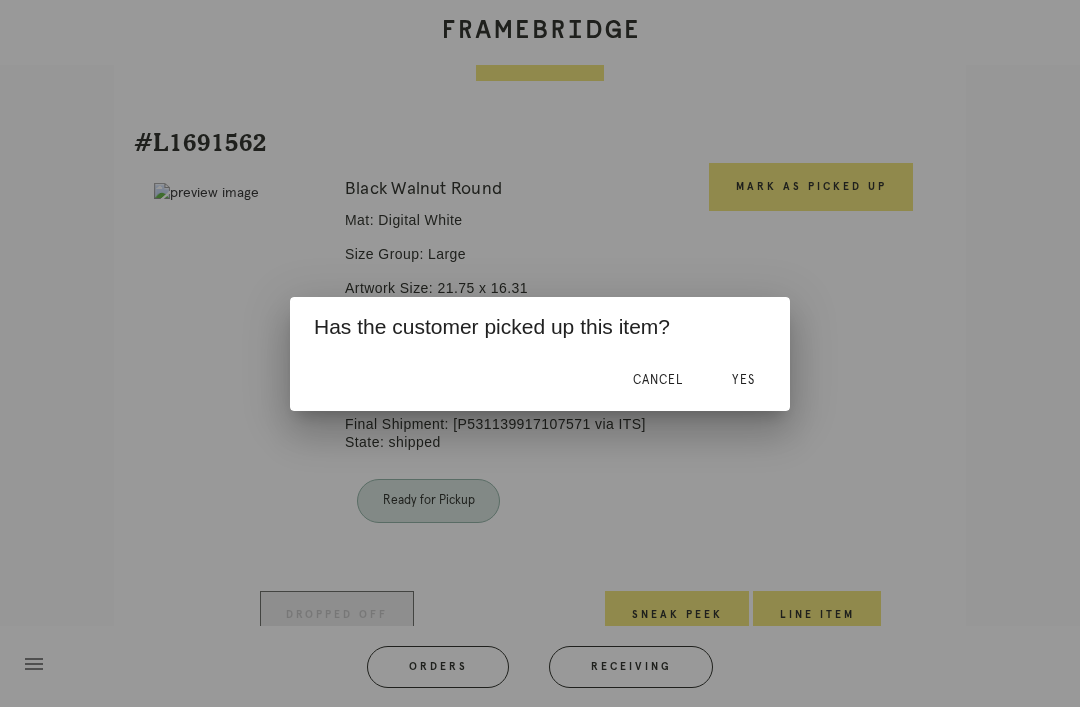 click on "Yes" at bounding box center [743, 381] 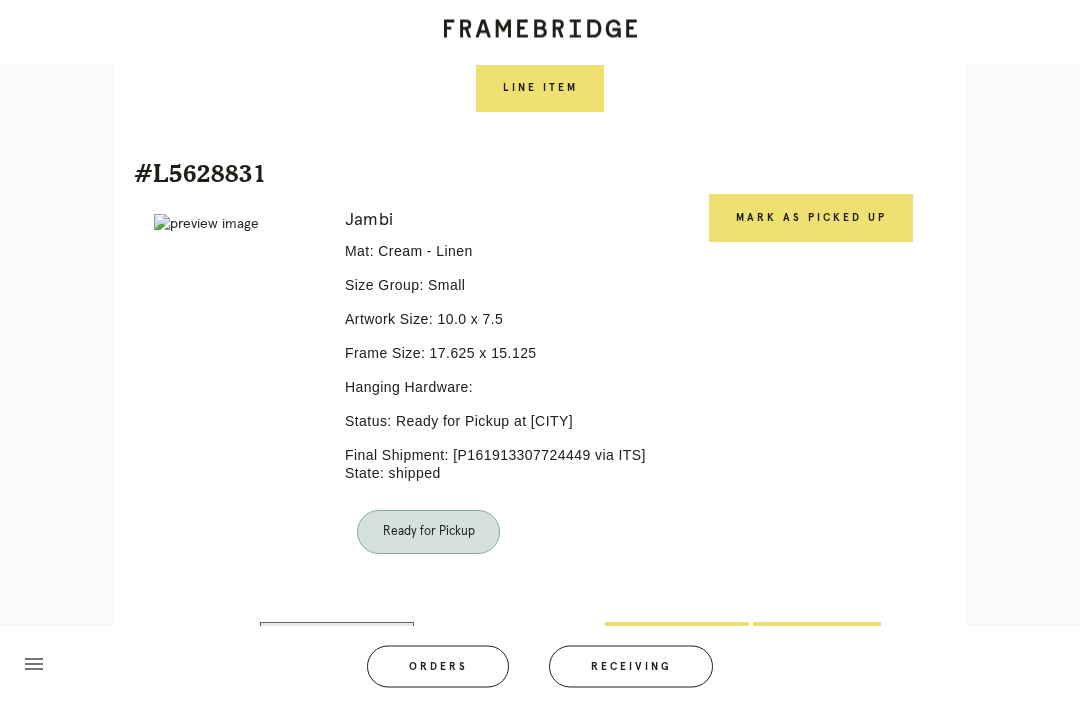 click on "Mark as Picked Up" at bounding box center (811, 219) 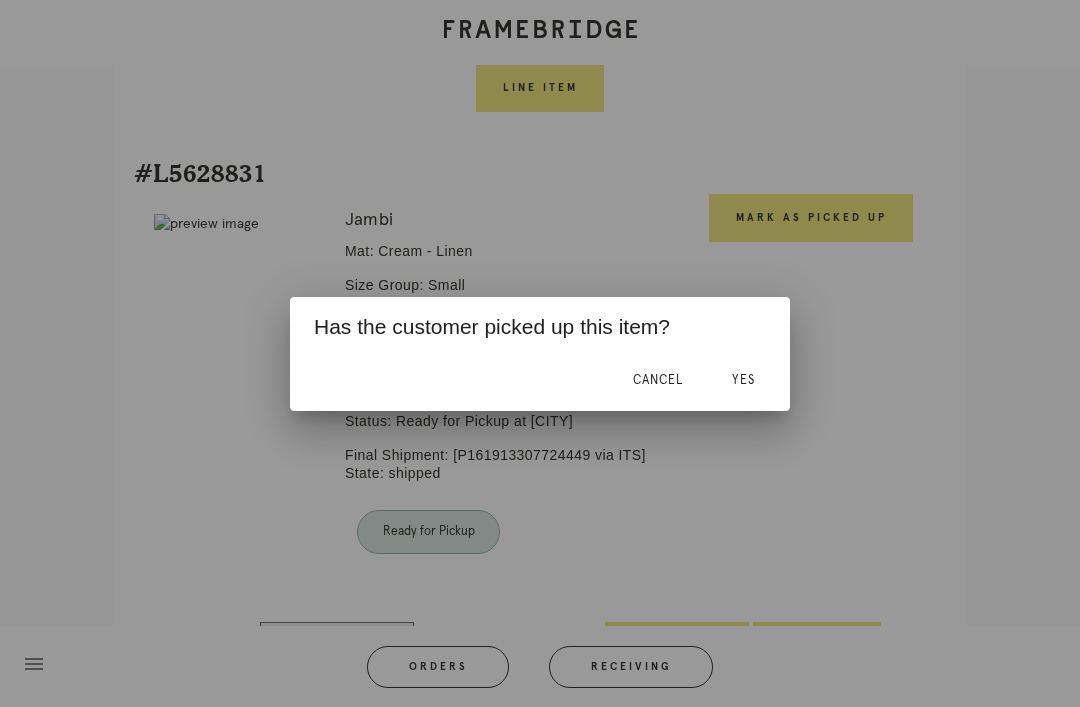 click on "Yes" at bounding box center [743, 380] 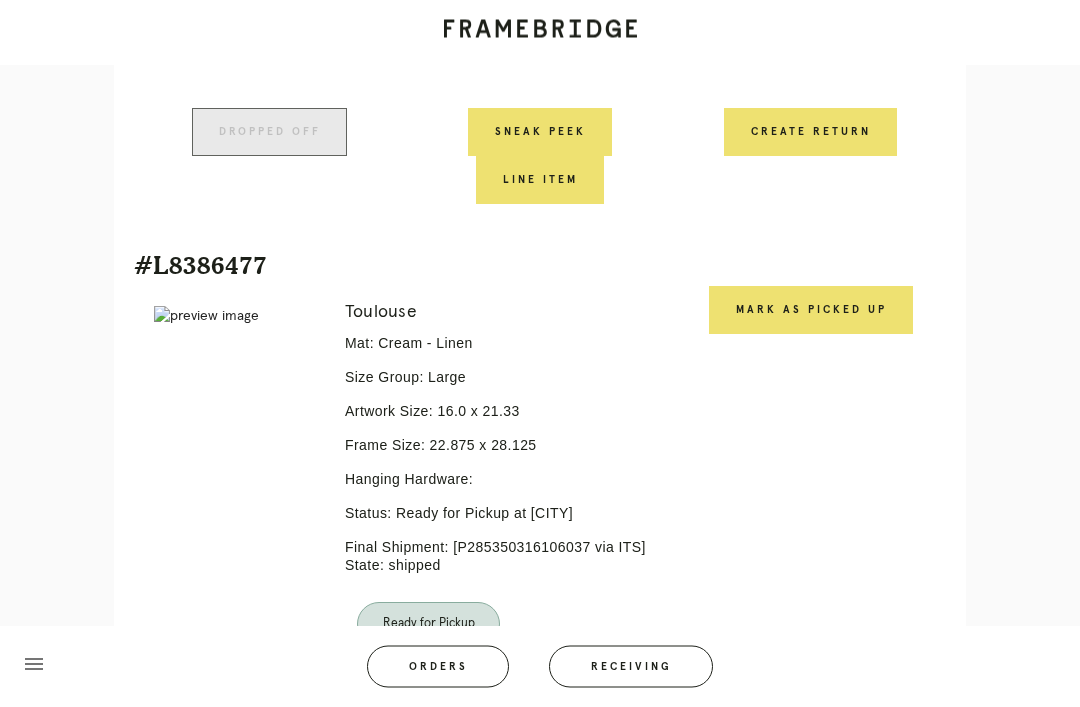 click on "Mark as Picked Up" at bounding box center [811, 311] 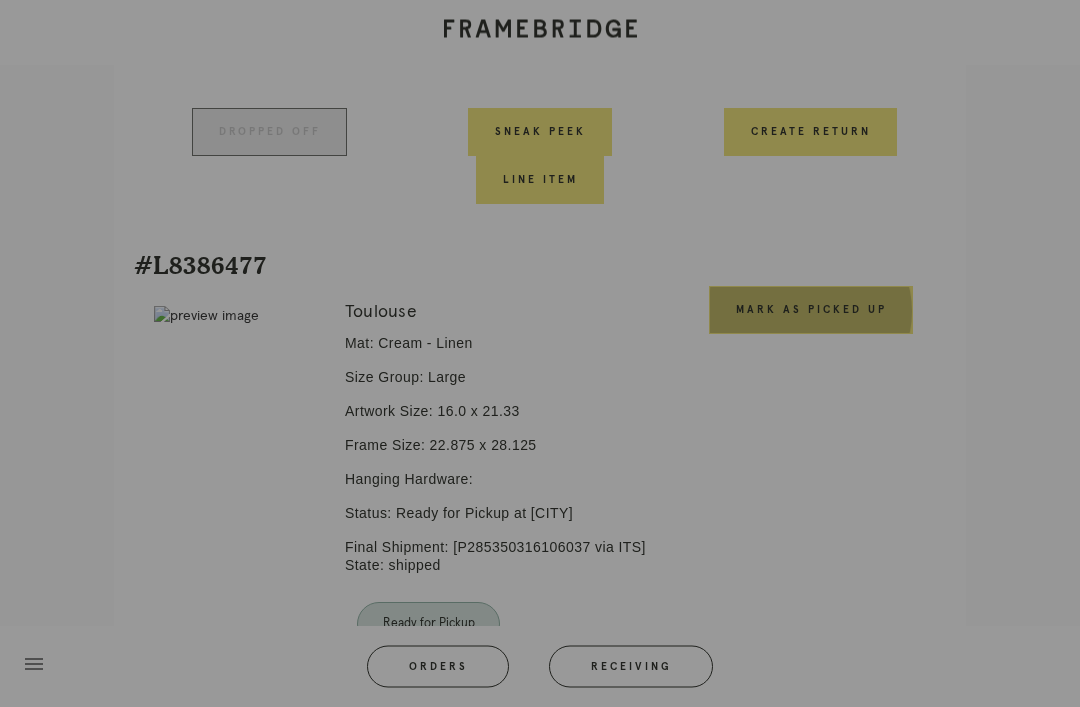 scroll, scrollTop: 14525, scrollLeft: 0, axis: vertical 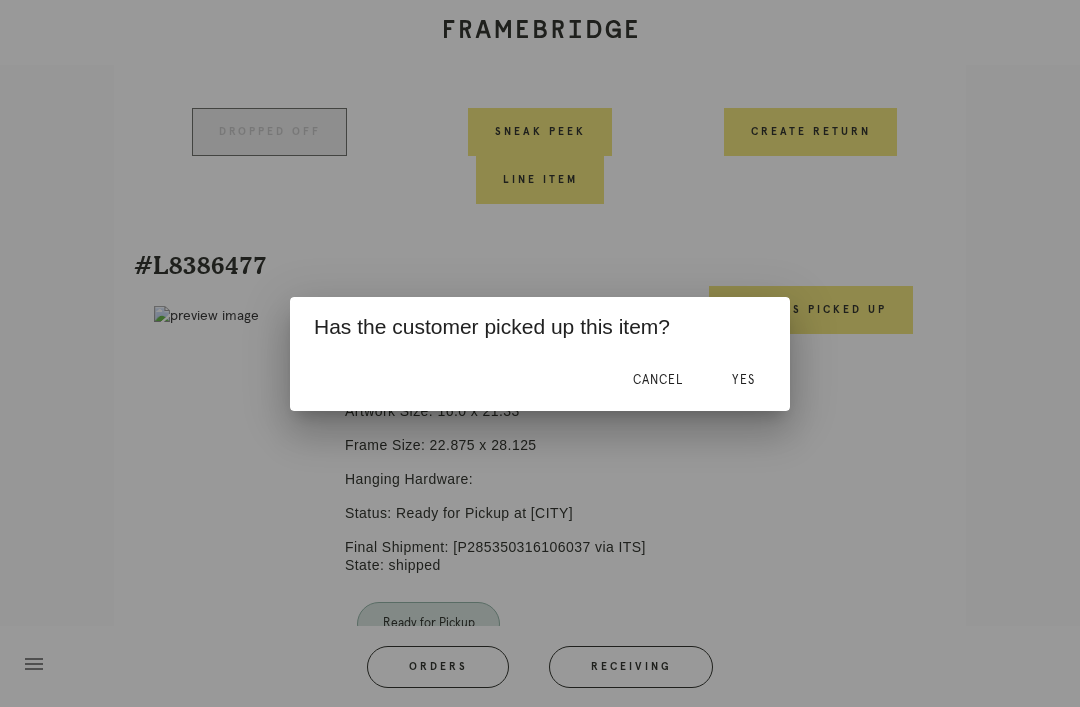 click on "Yes" at bounding box center (743, 380) 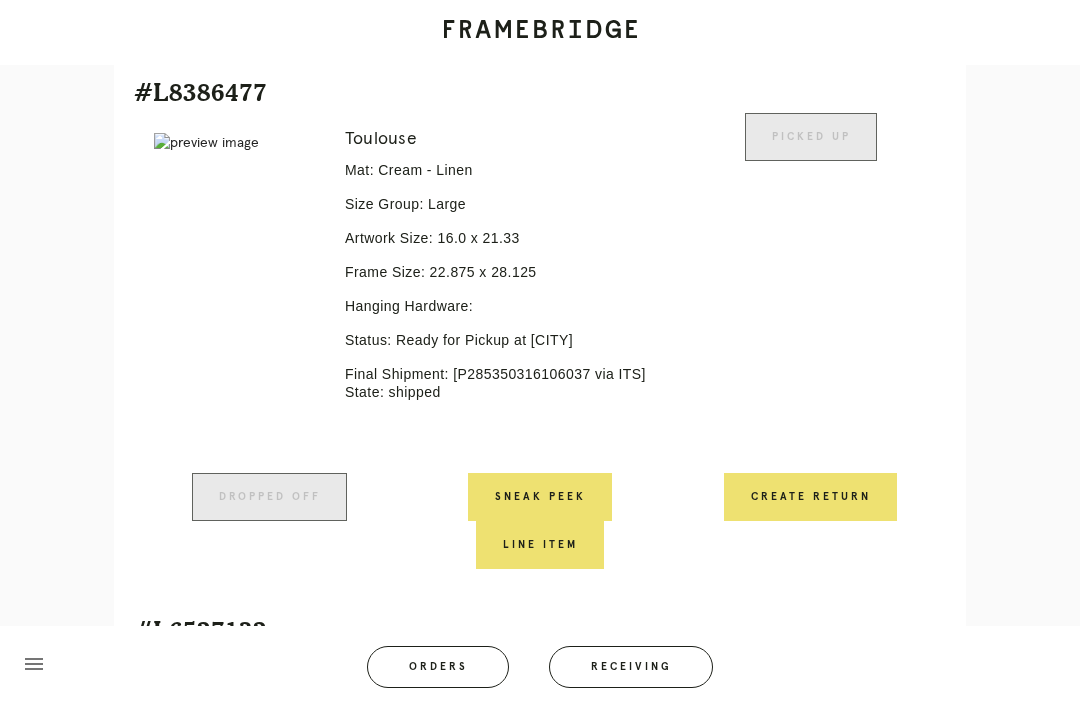 scroll, scrollTop: 15102, scrollLeft: 0, axis: vertical 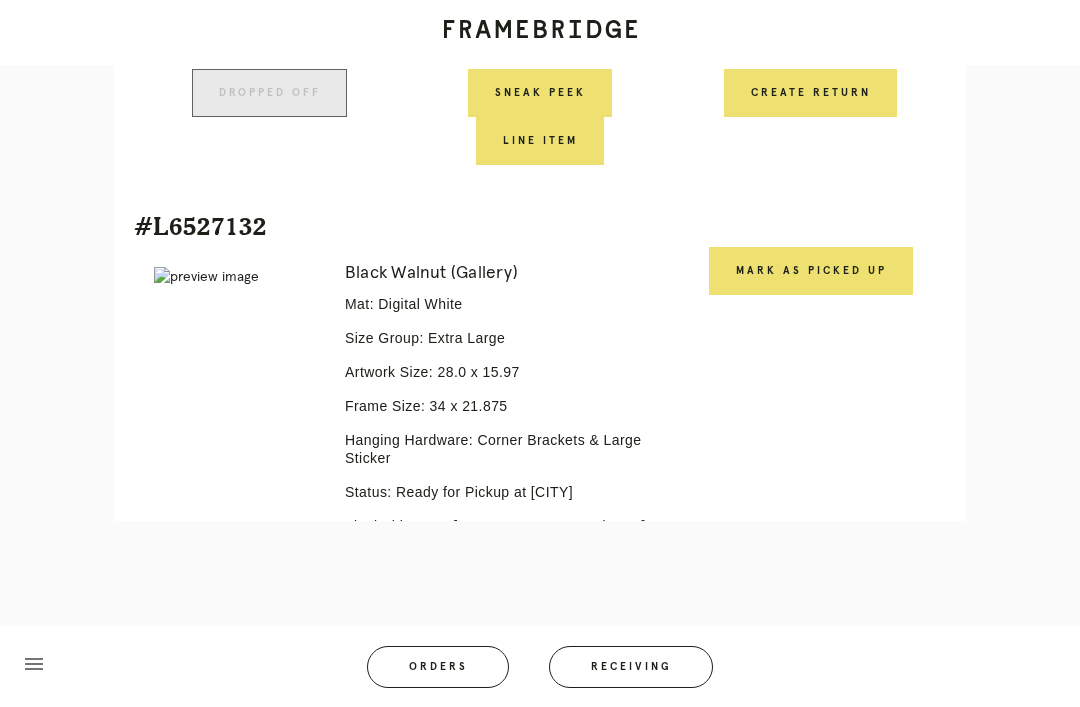 click on "Mark as Picked Up" at bounding box center [811, 271] 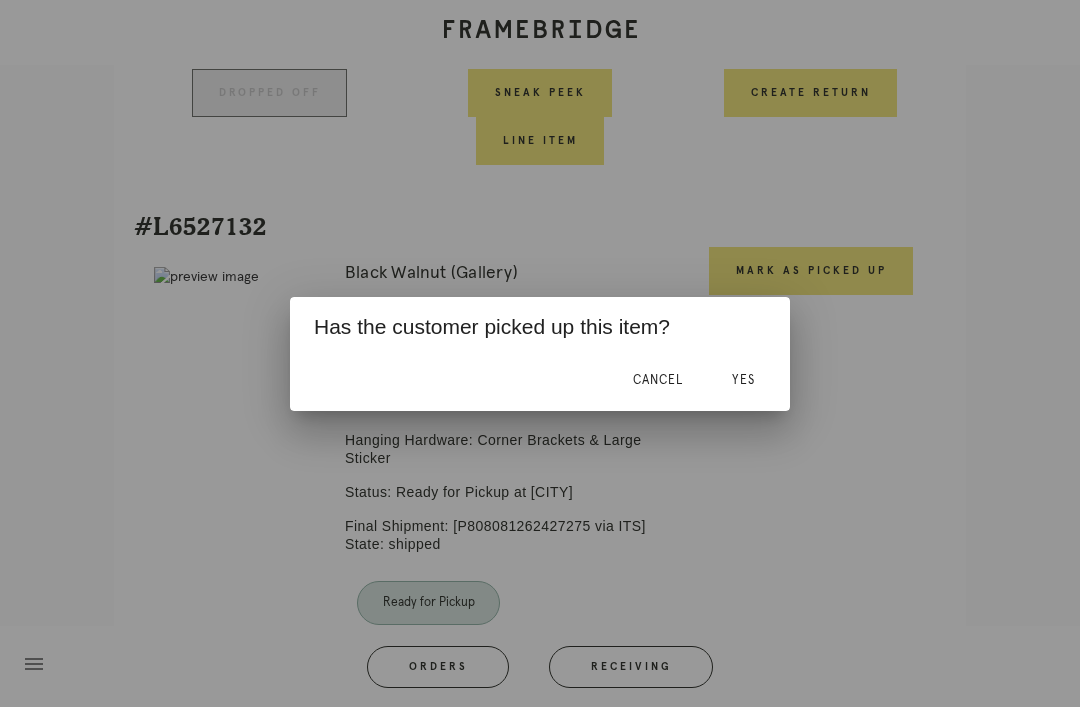 click on "Yes" at bounding box center (743, 381) 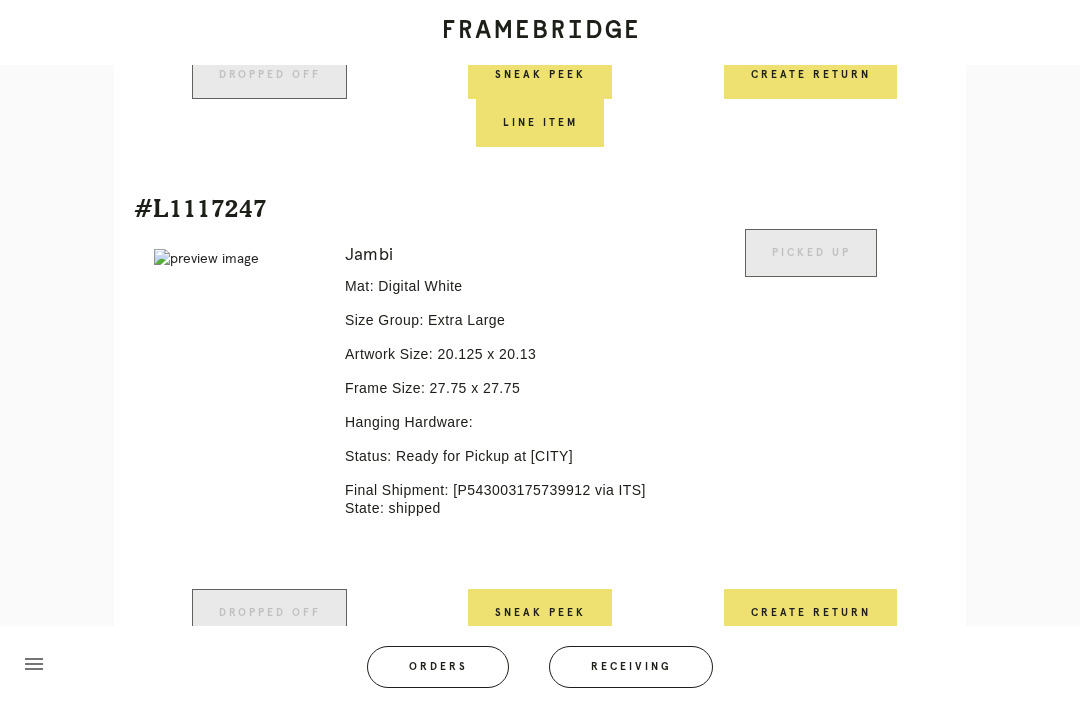 scroll, scrollTop: 11295, scrollLeft: 0, axis: vertical 